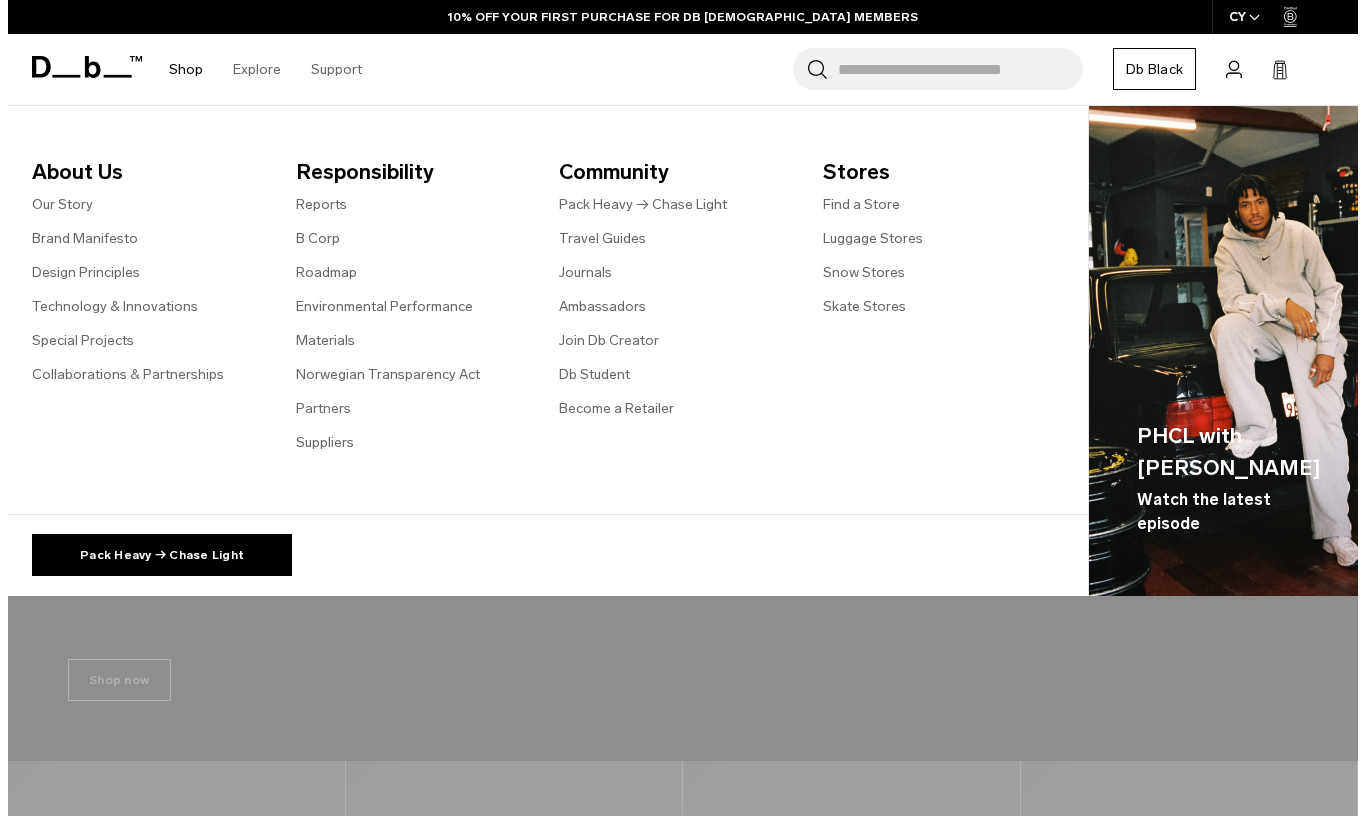 scroll, scrollTop: 0, scrollLeft: 0, axis: both 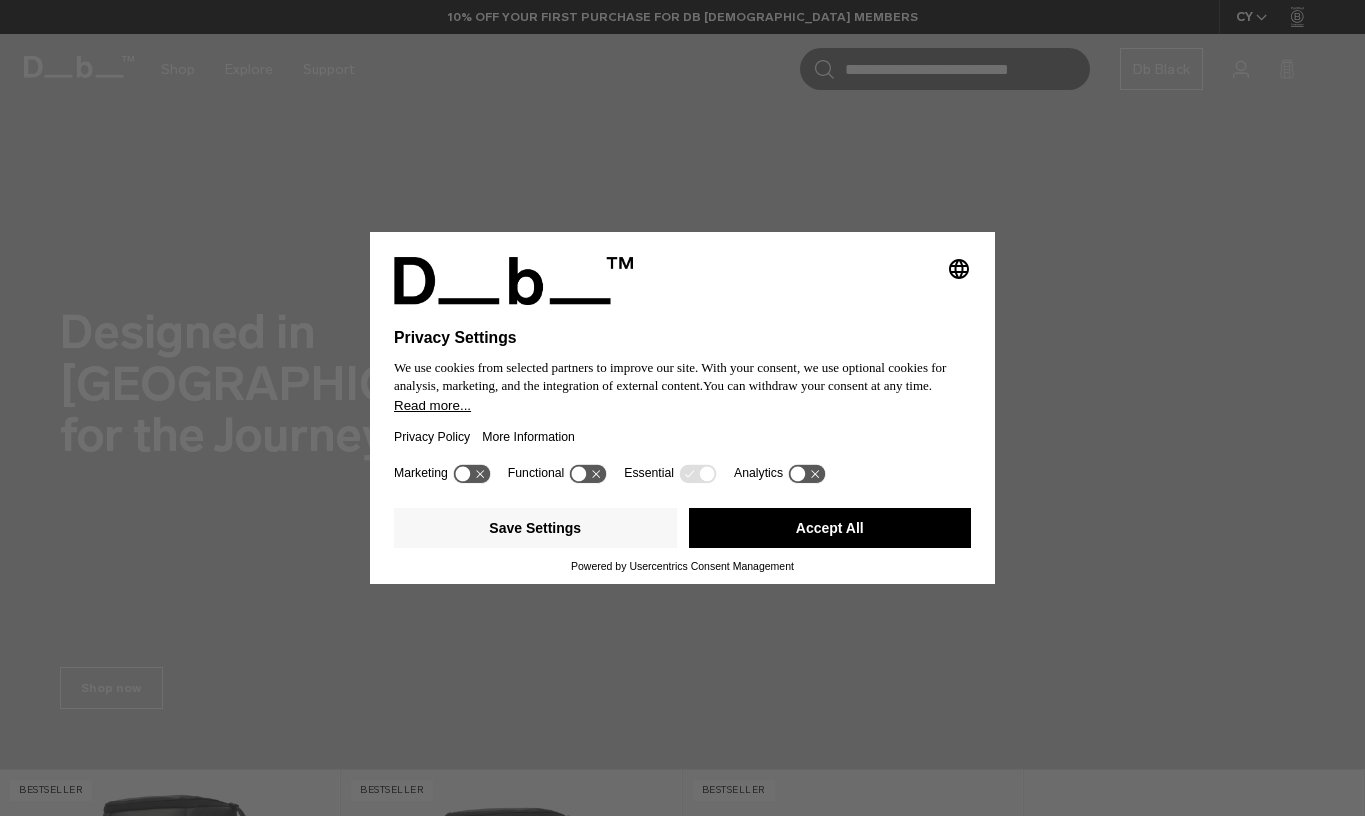 click on "Accept All" at bounding box center [830, 528] 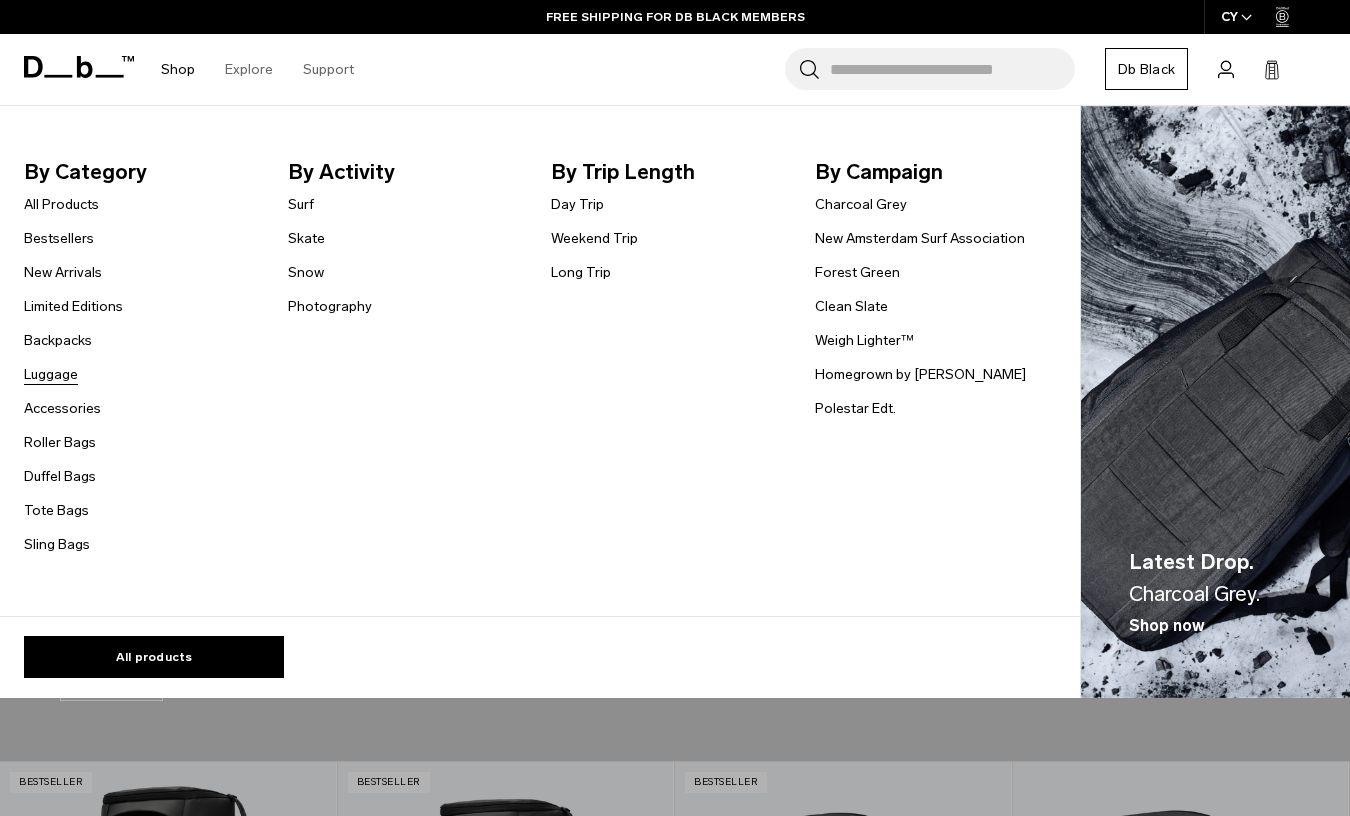 click on "Luggage" at bounding box center [51, 374] 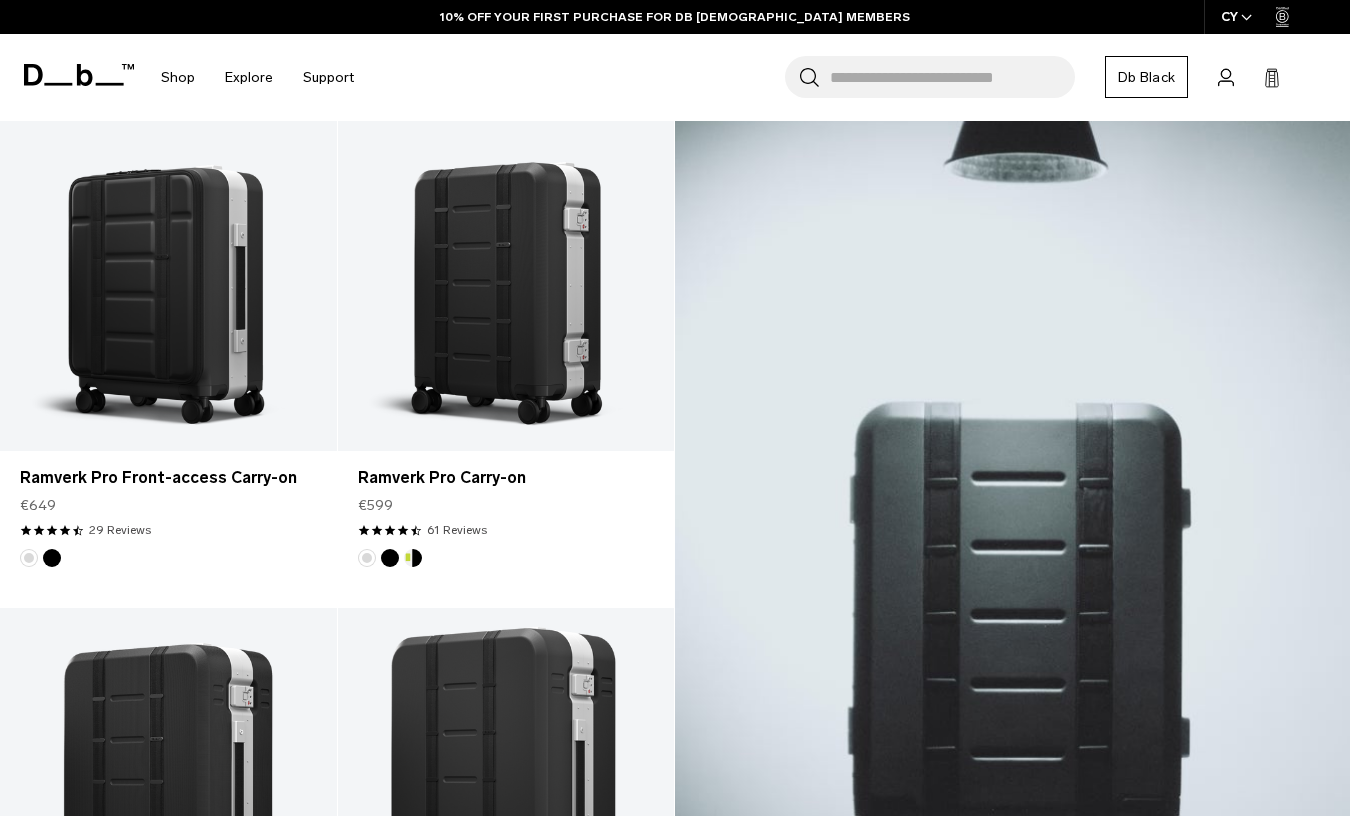 scroll, scrollTop: 596, scrollLeft: 0, axis: vertical 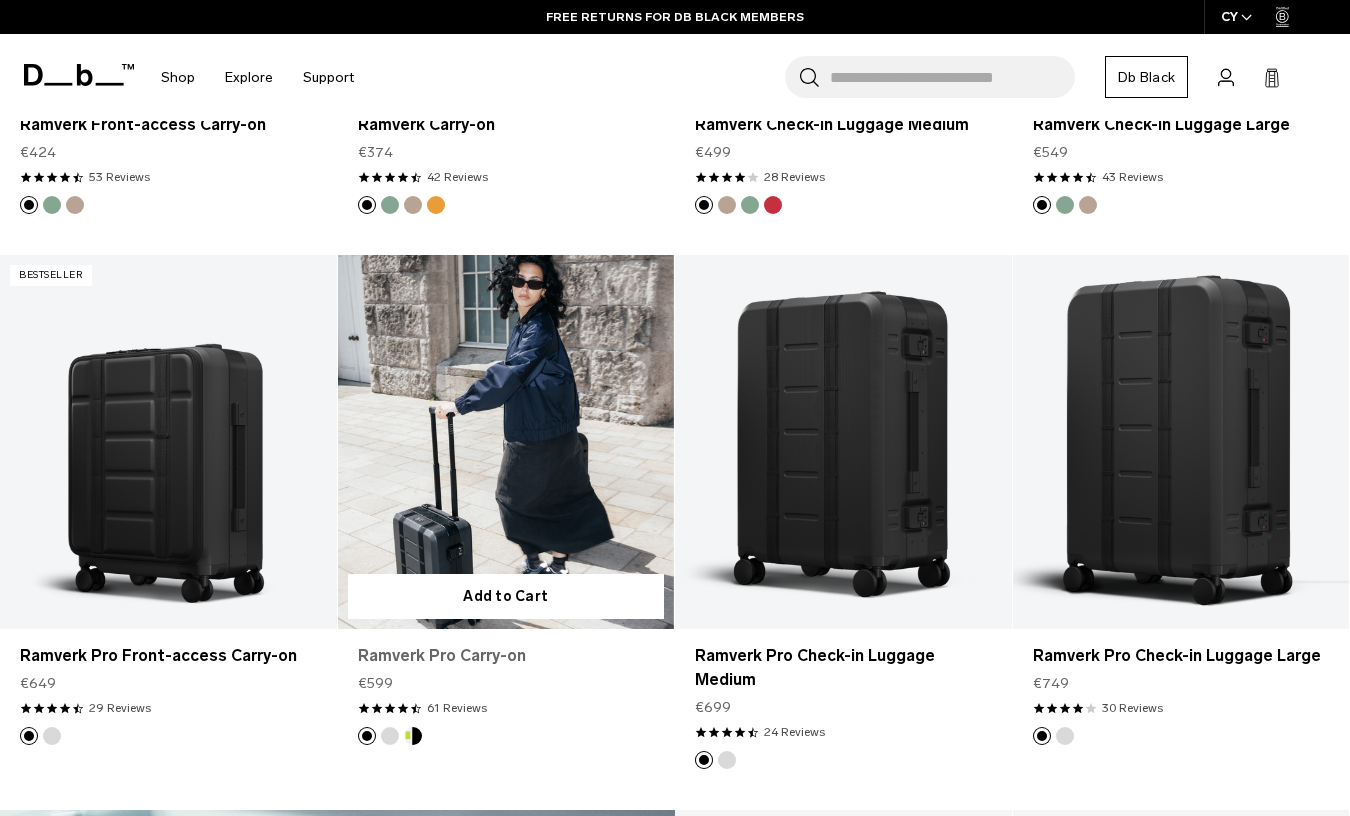 click on "Ramverk Pro Carry-on" at bounding box center [506, 656] 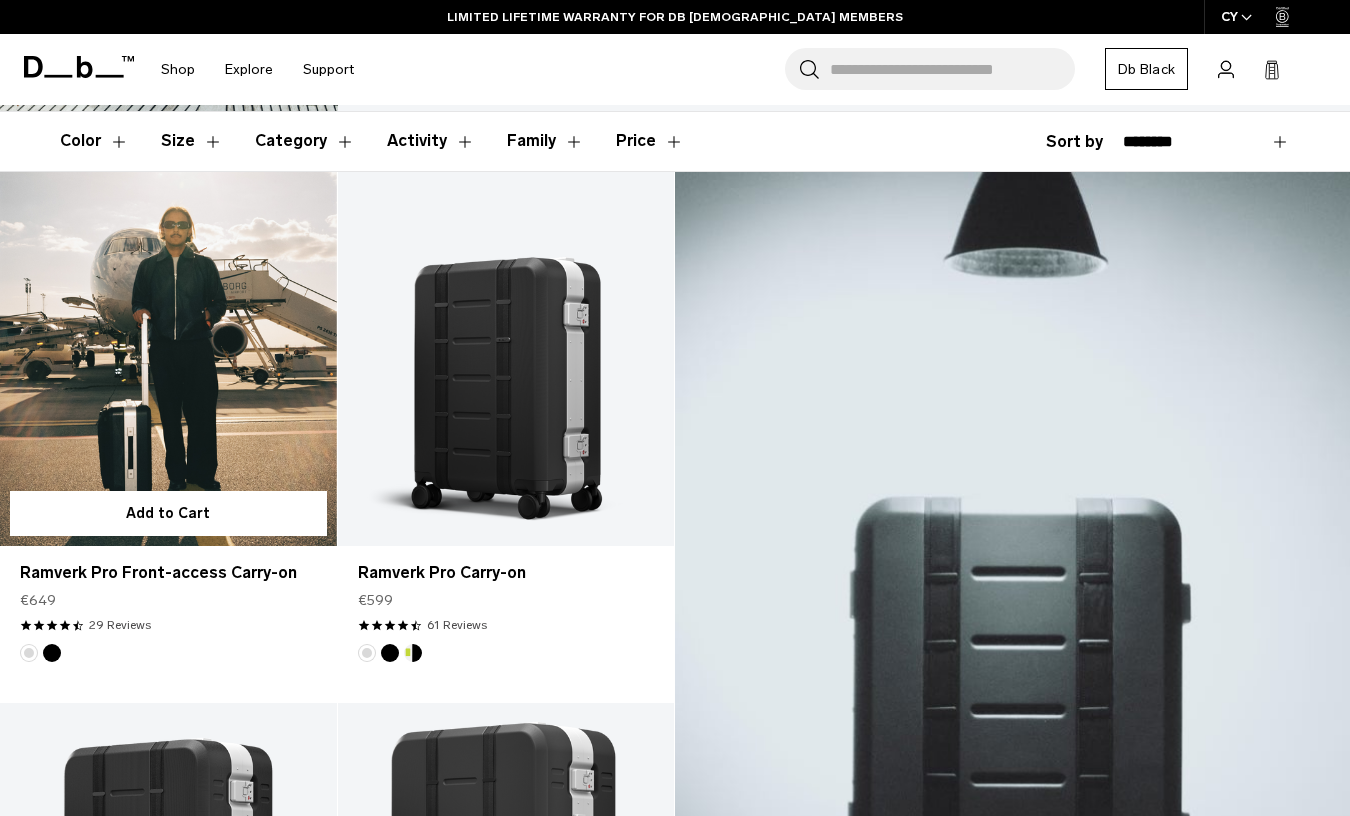 scroll, scrollTop: 304, scrollLeft: 0, axis: vertical 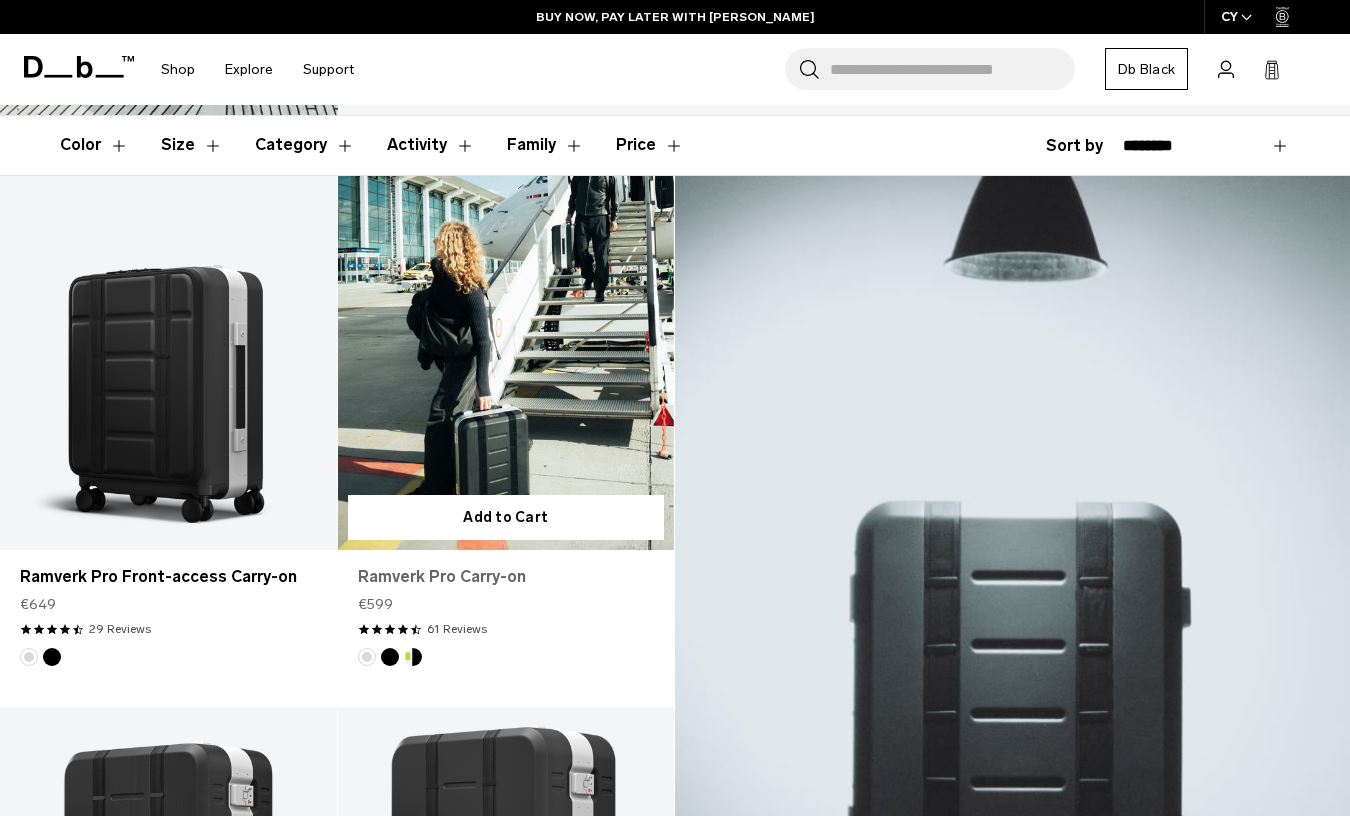 click on "Ramverk Pro Carry-on" at bounding box center (506, 577) 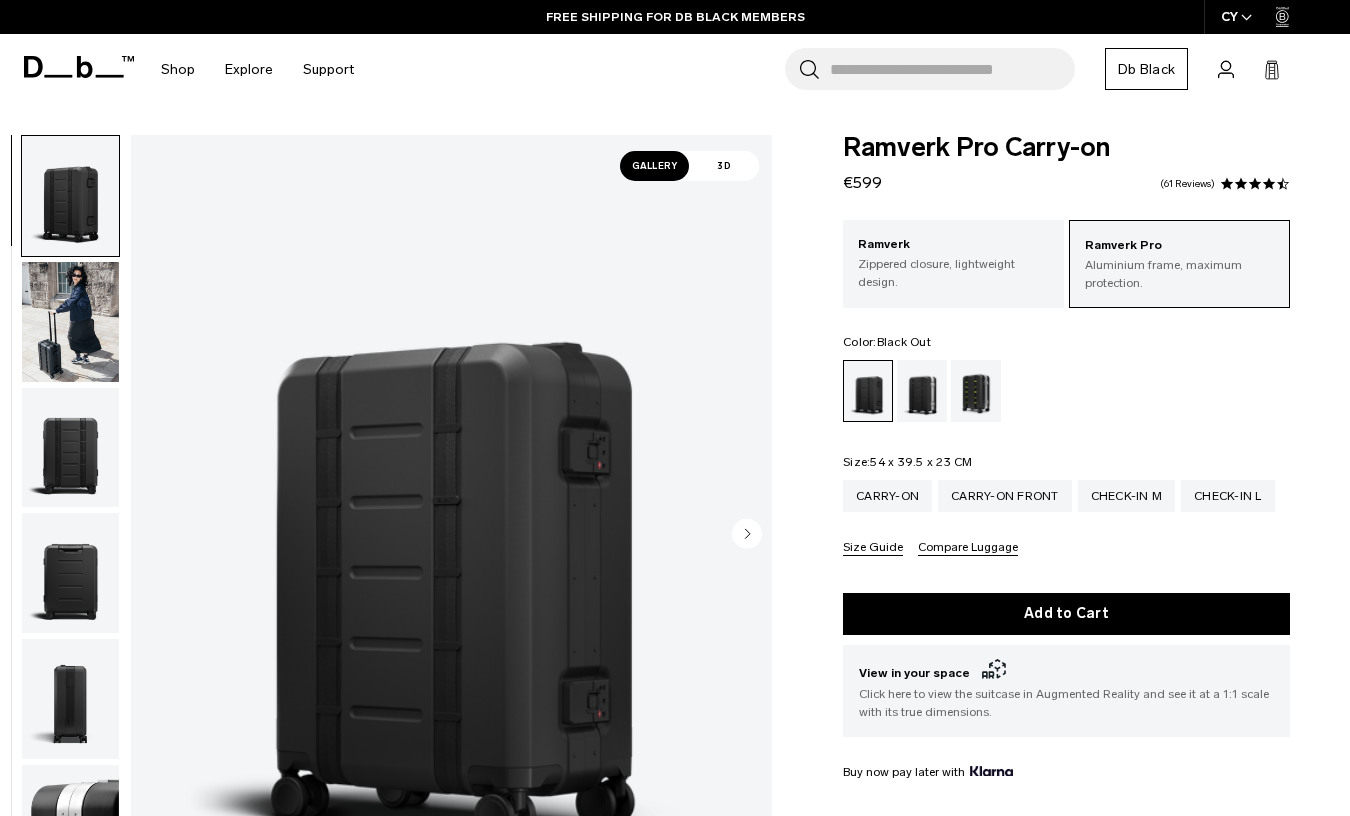 scroll, scrollTop: 0, scrollLeft: 0, axis: both 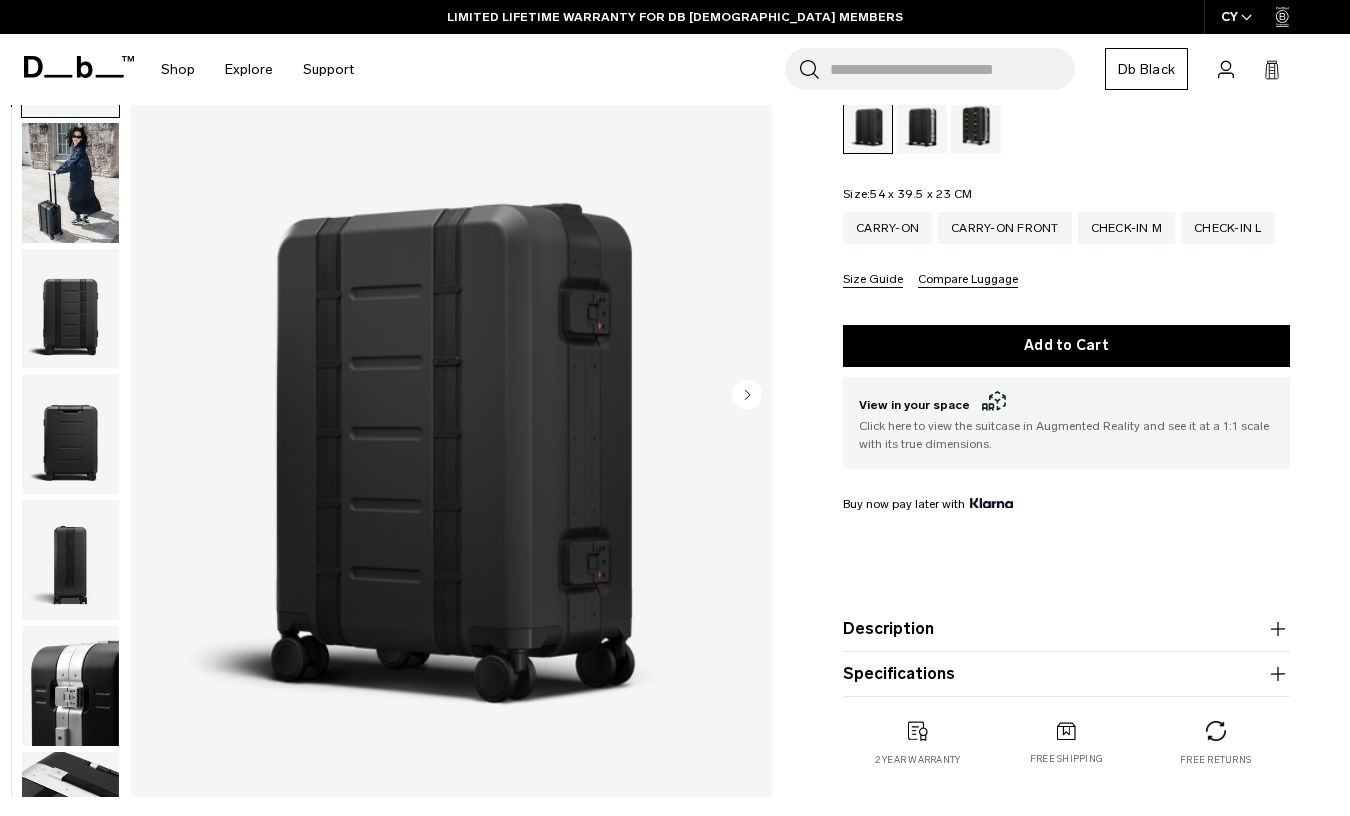 click on "Size Guide" at bounding box center (873, 280) 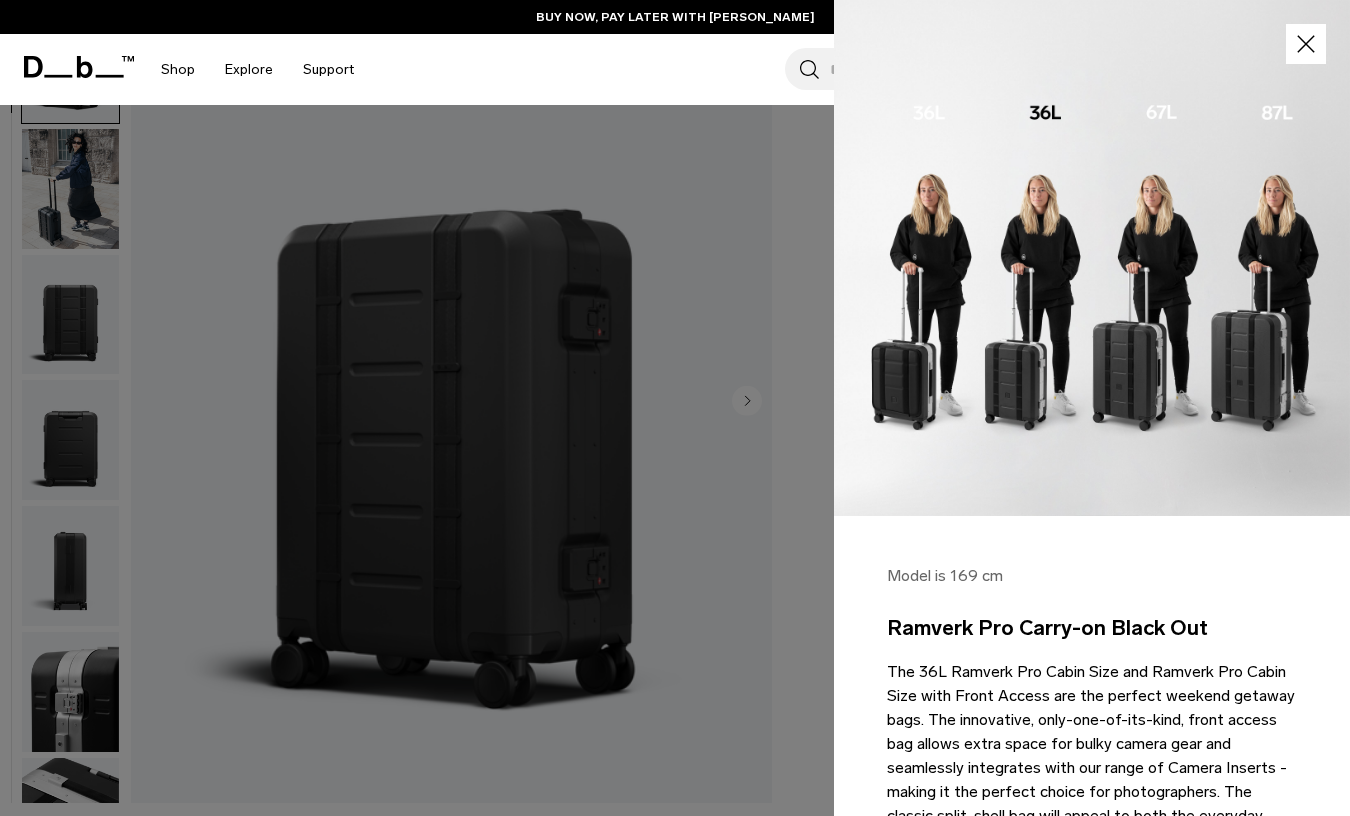 click at bounding box center [1092, 258] 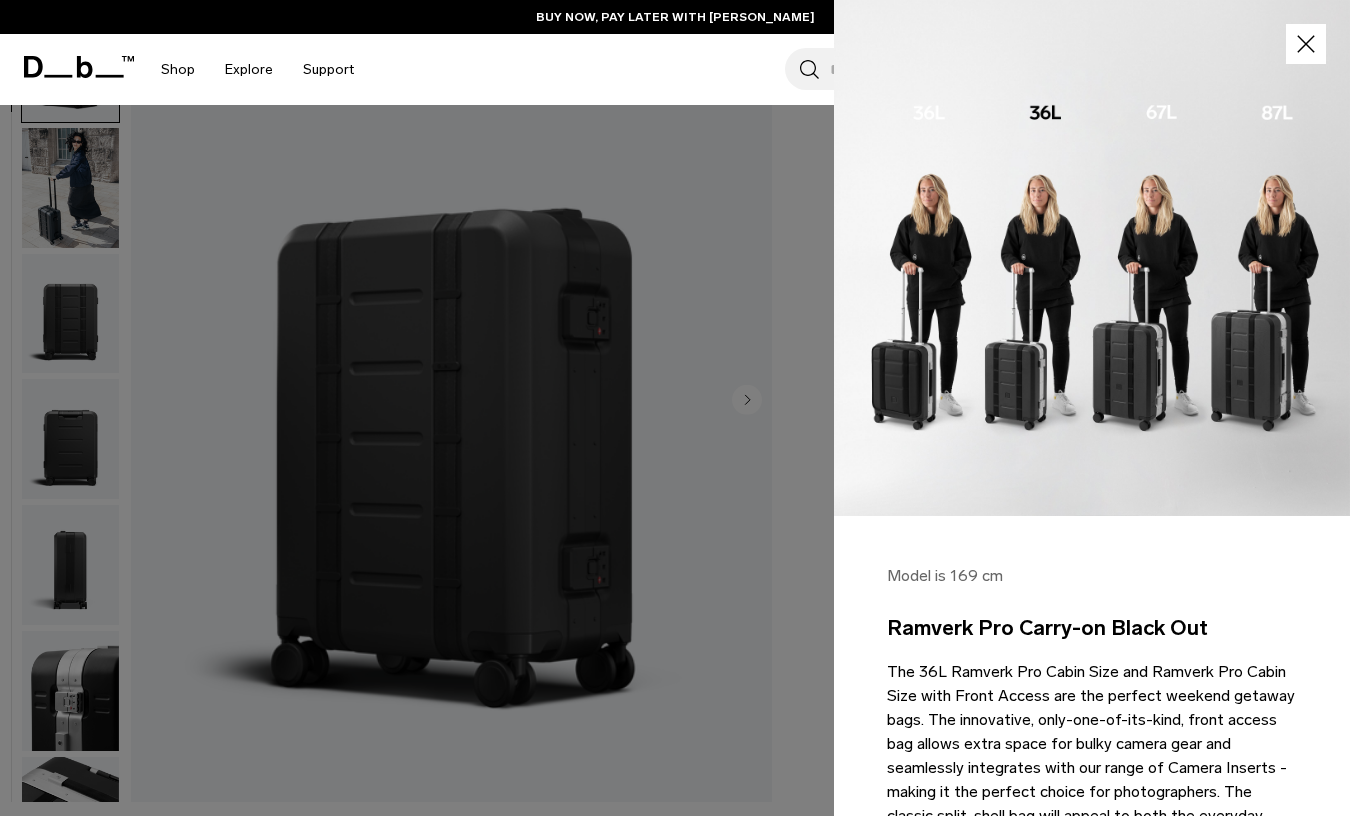 click at bounding box center [1092, 258] 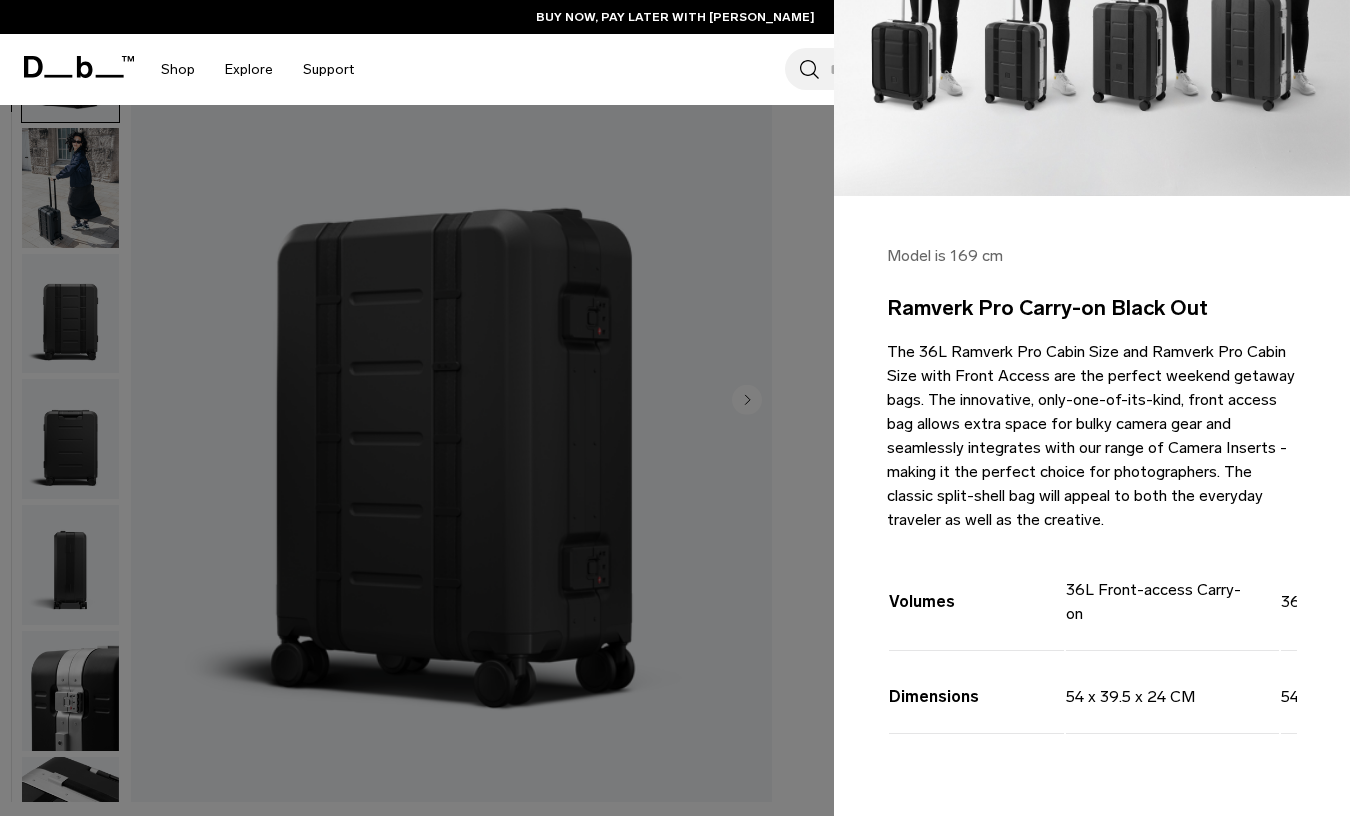 scroll, scrollTop: 347, scrollLeft: 0, axis: vertical 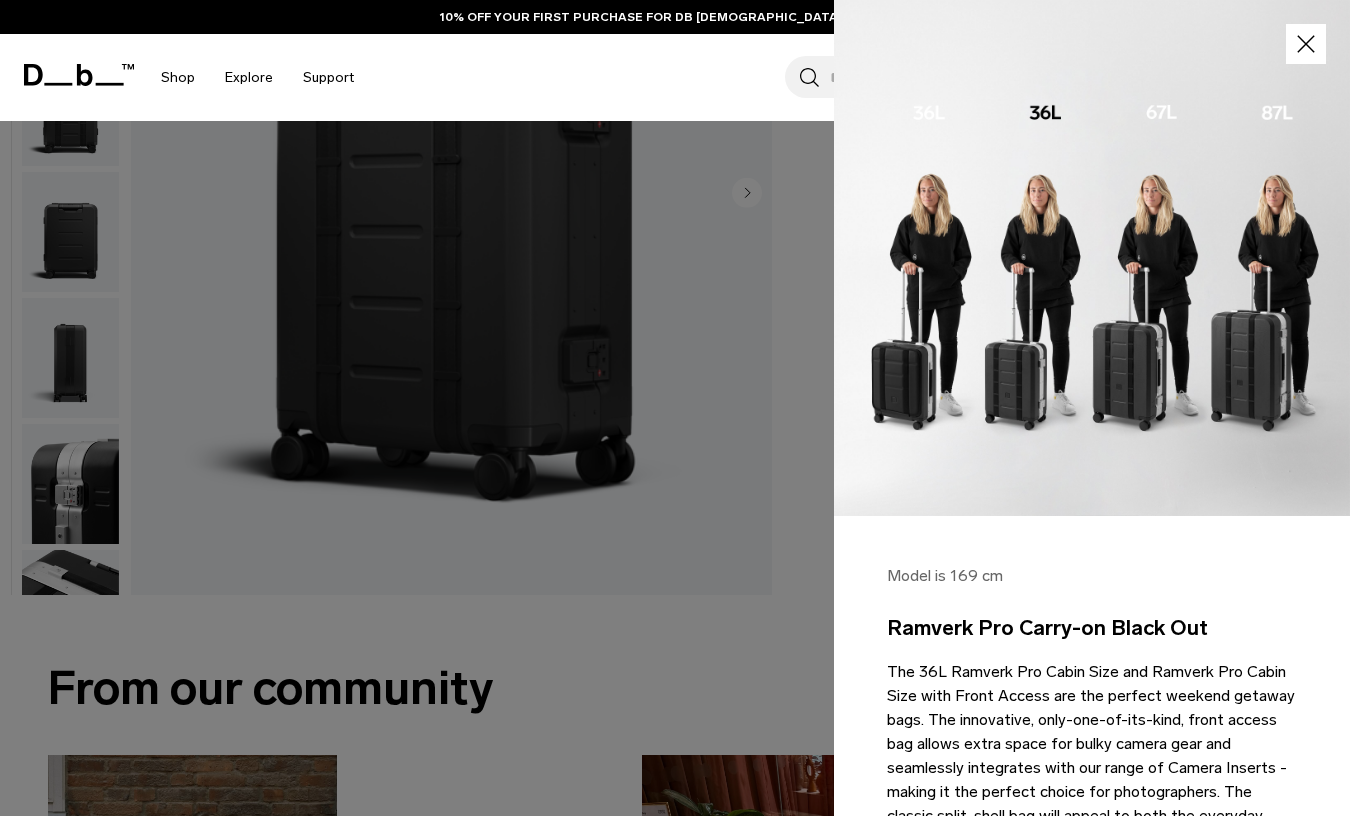 drag, startPoint x: 897, startPoint y: 101, endPoint x: 953, endPoint y: 189, distance: 104.307236 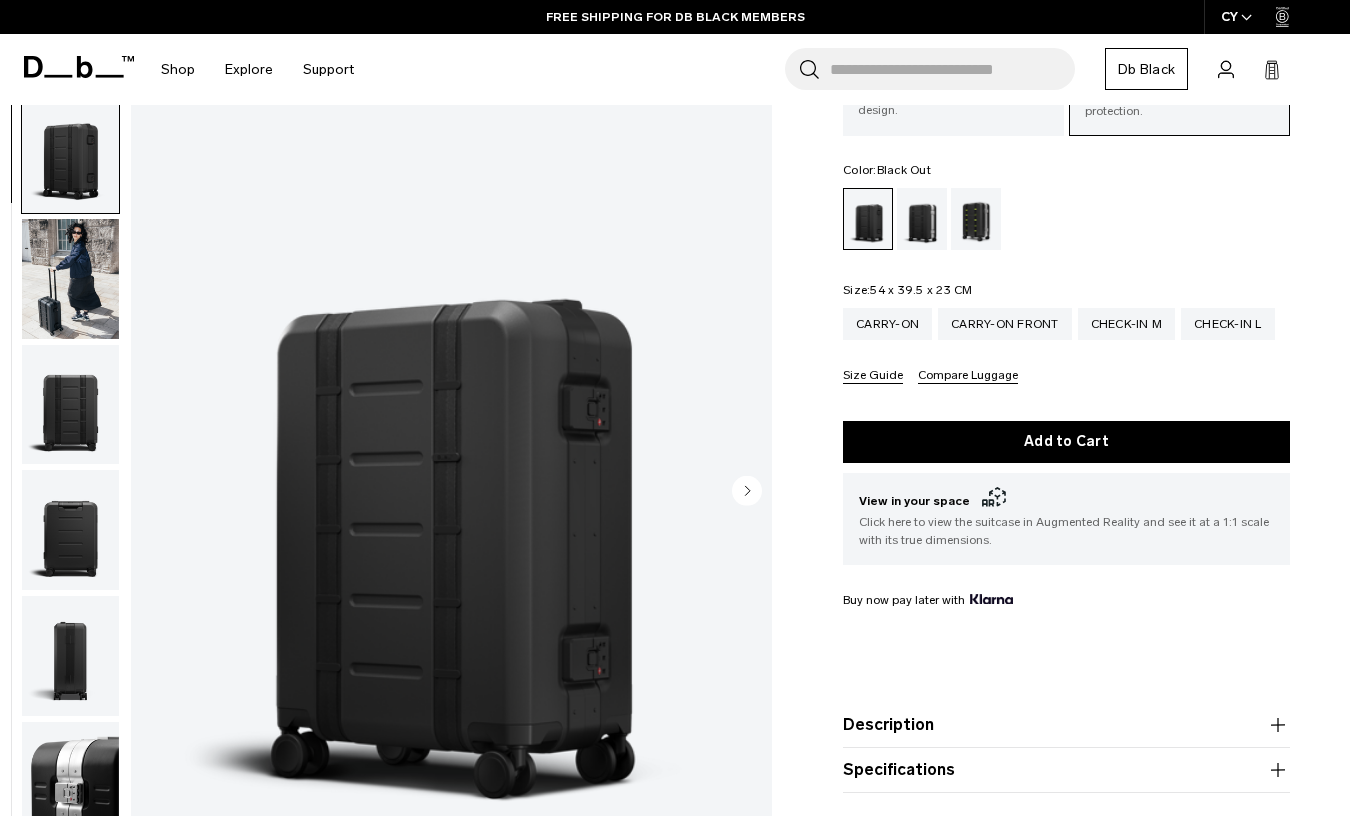 scroll, scrollTop: 0, scrollLeft: 0, axis: both 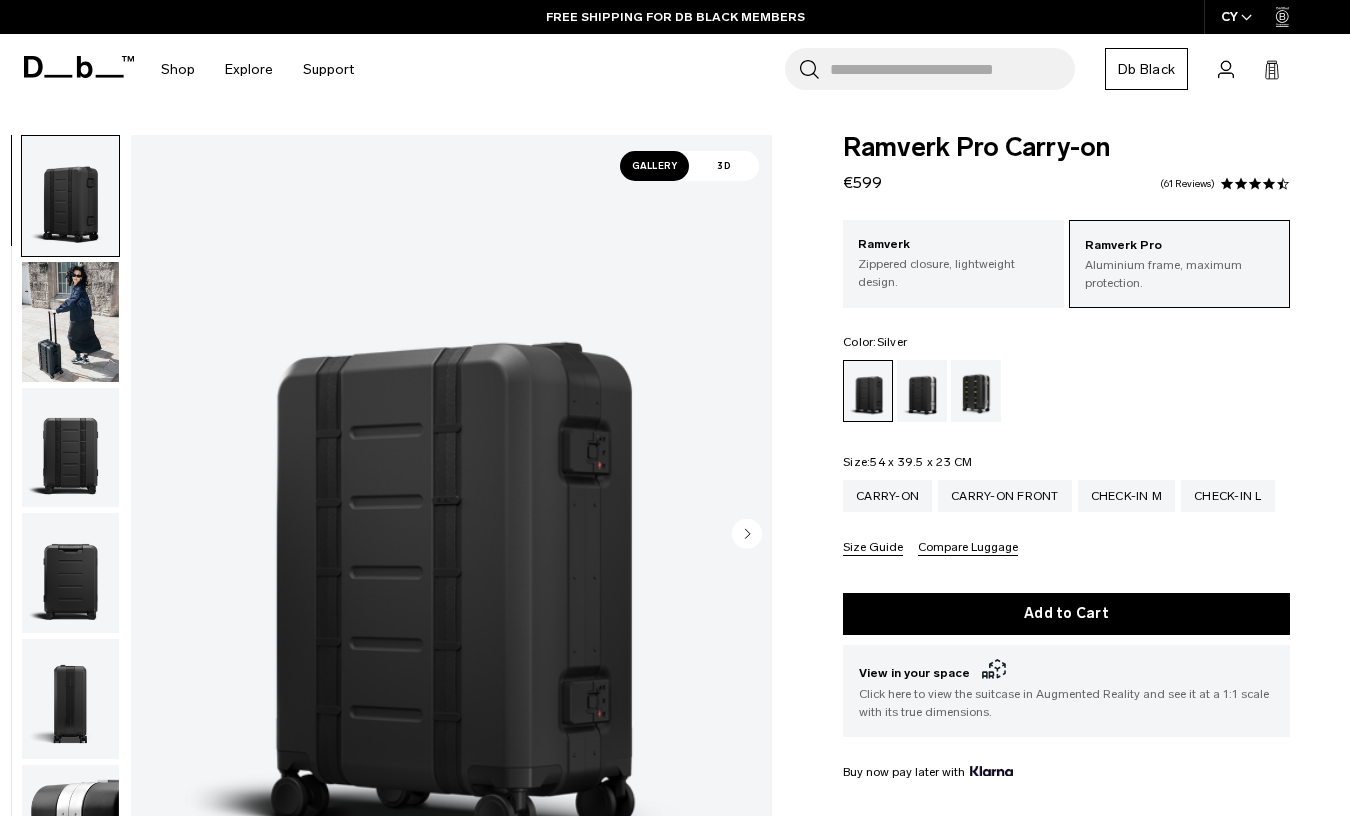 click at bounding box center [922, 391] 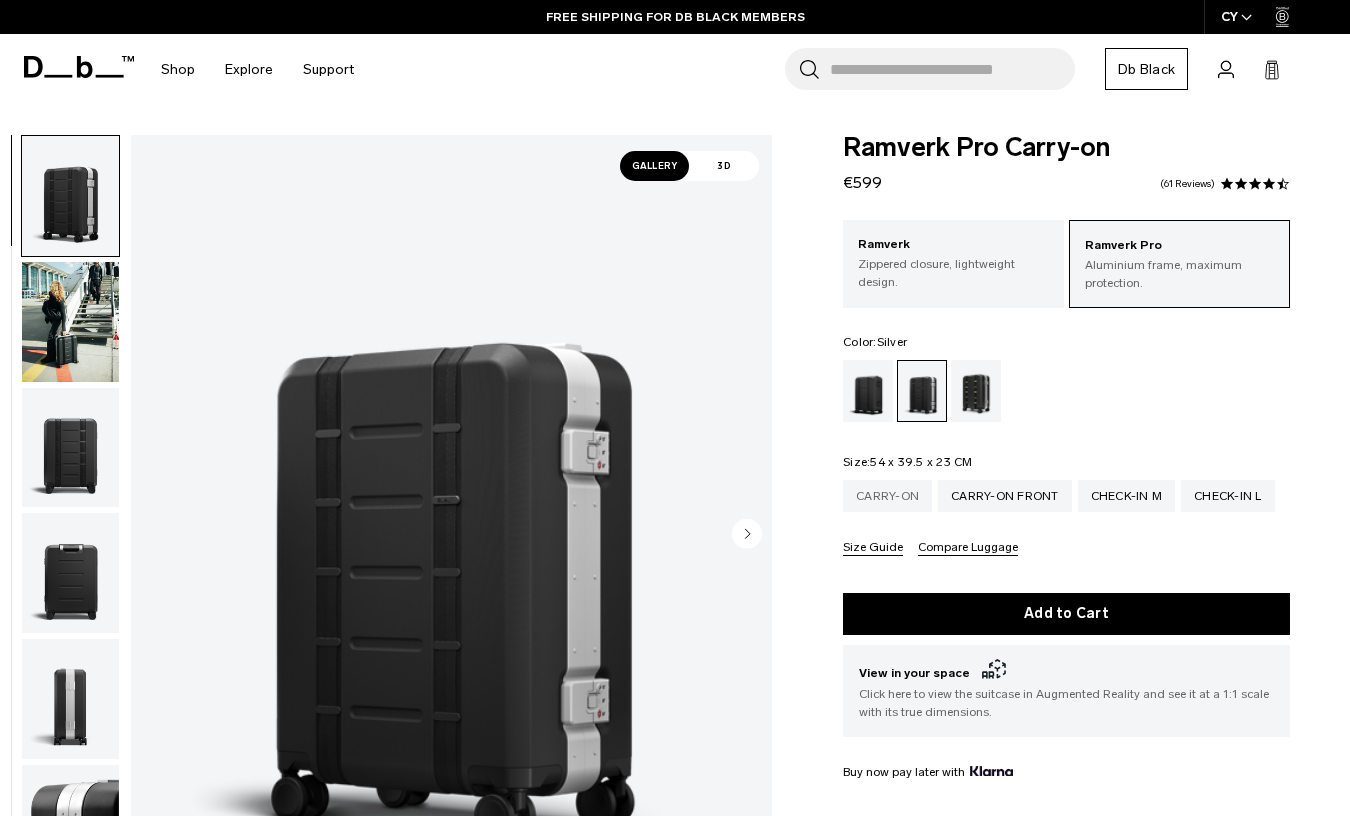 scroll, scrollTop: 0, scrollLeft: 0, axis: both 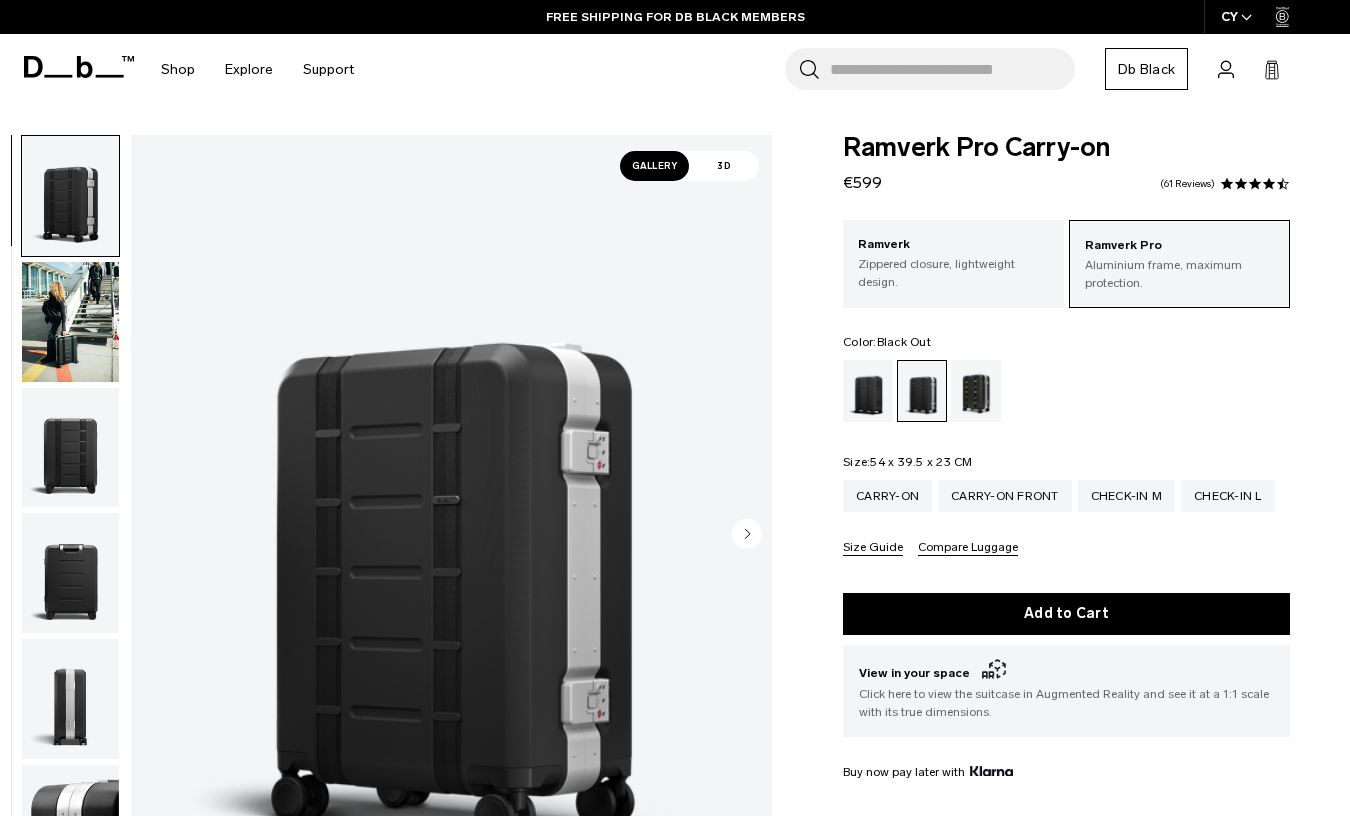 click at bounding box center [868, 391] 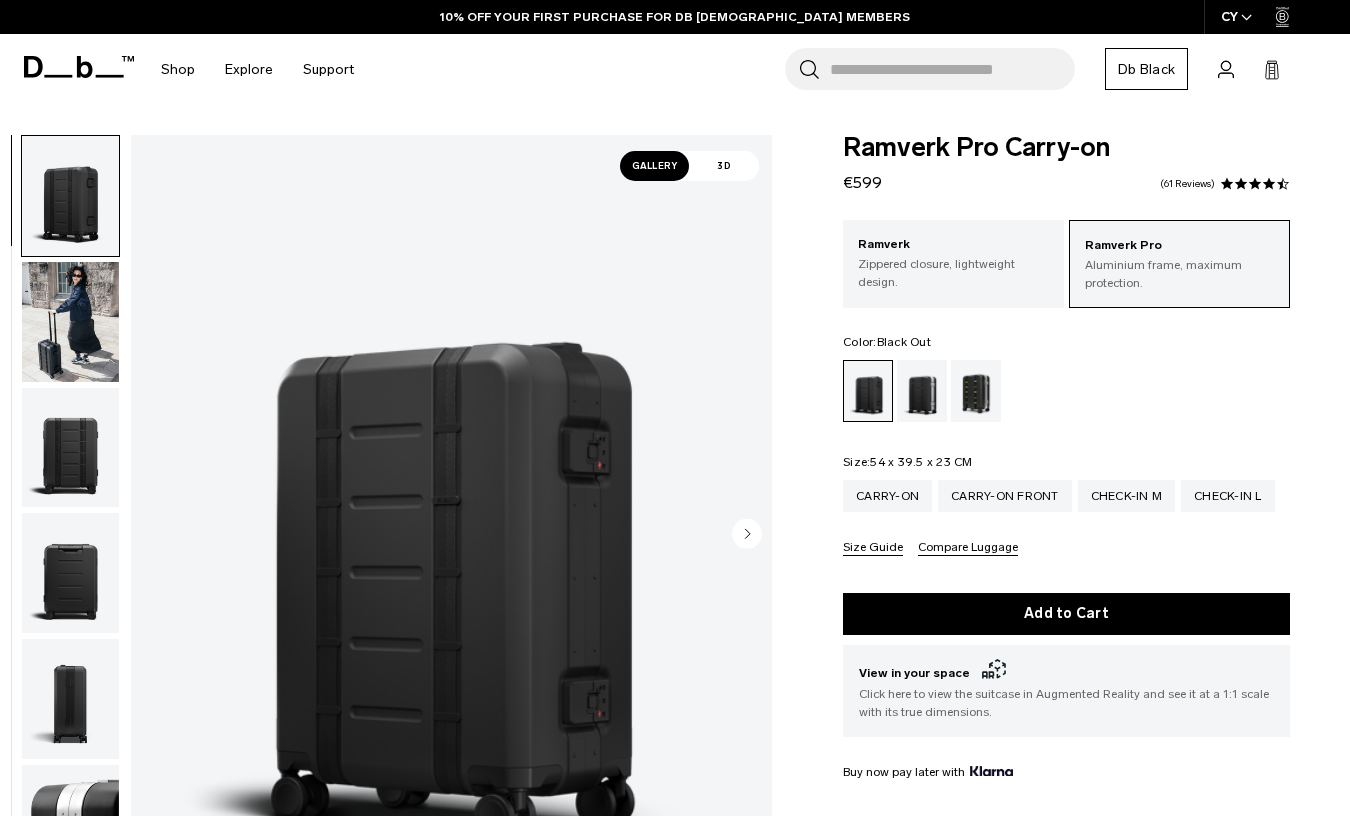 scroll, scrollTop: 0, scrollLeft: 0, axis: both 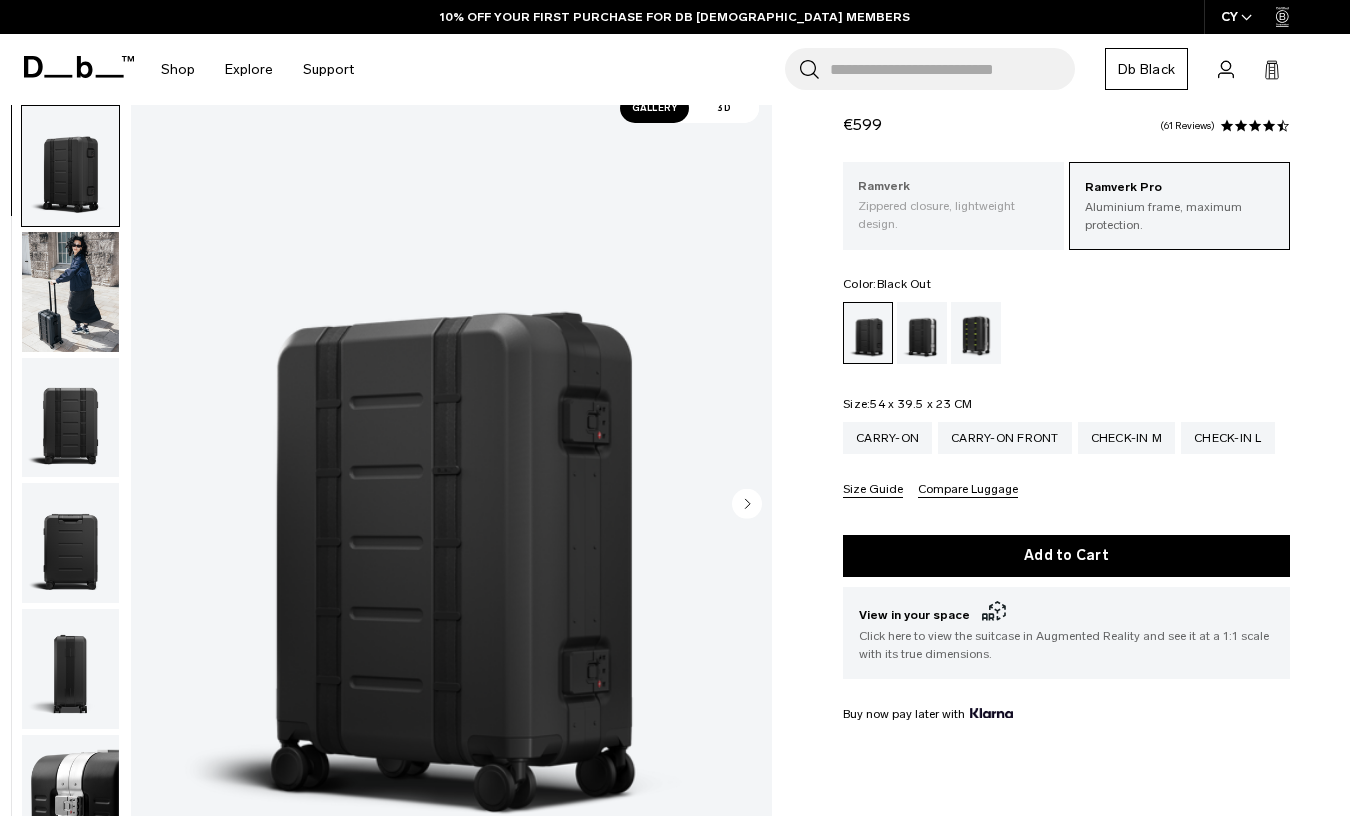 click on "Zippered closure, lightweight design." at bounding box center (953, 215) 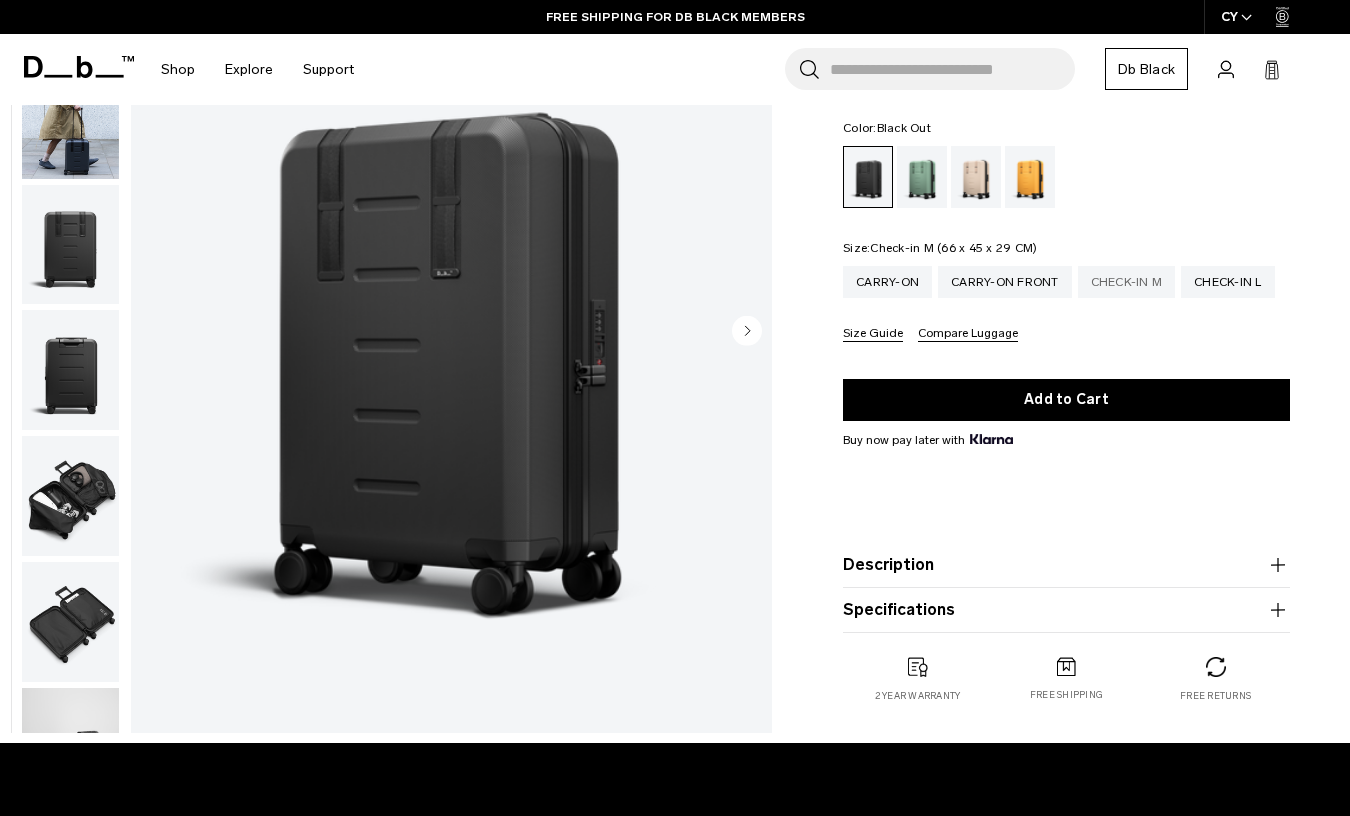 scroll, scrollTop: 214, scrollLeft: 0, axis: vertical 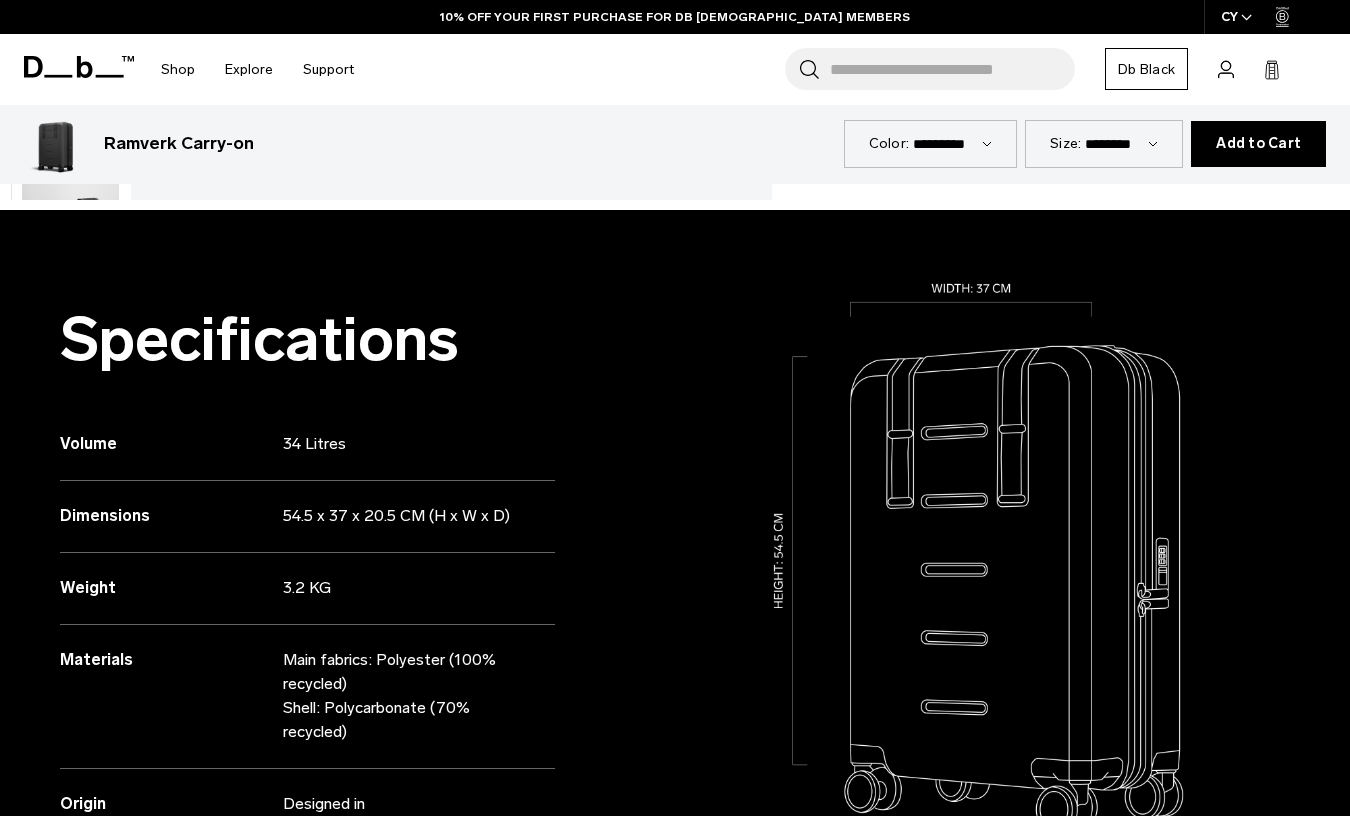 click on "**********" at bounding box center (1121, 143) 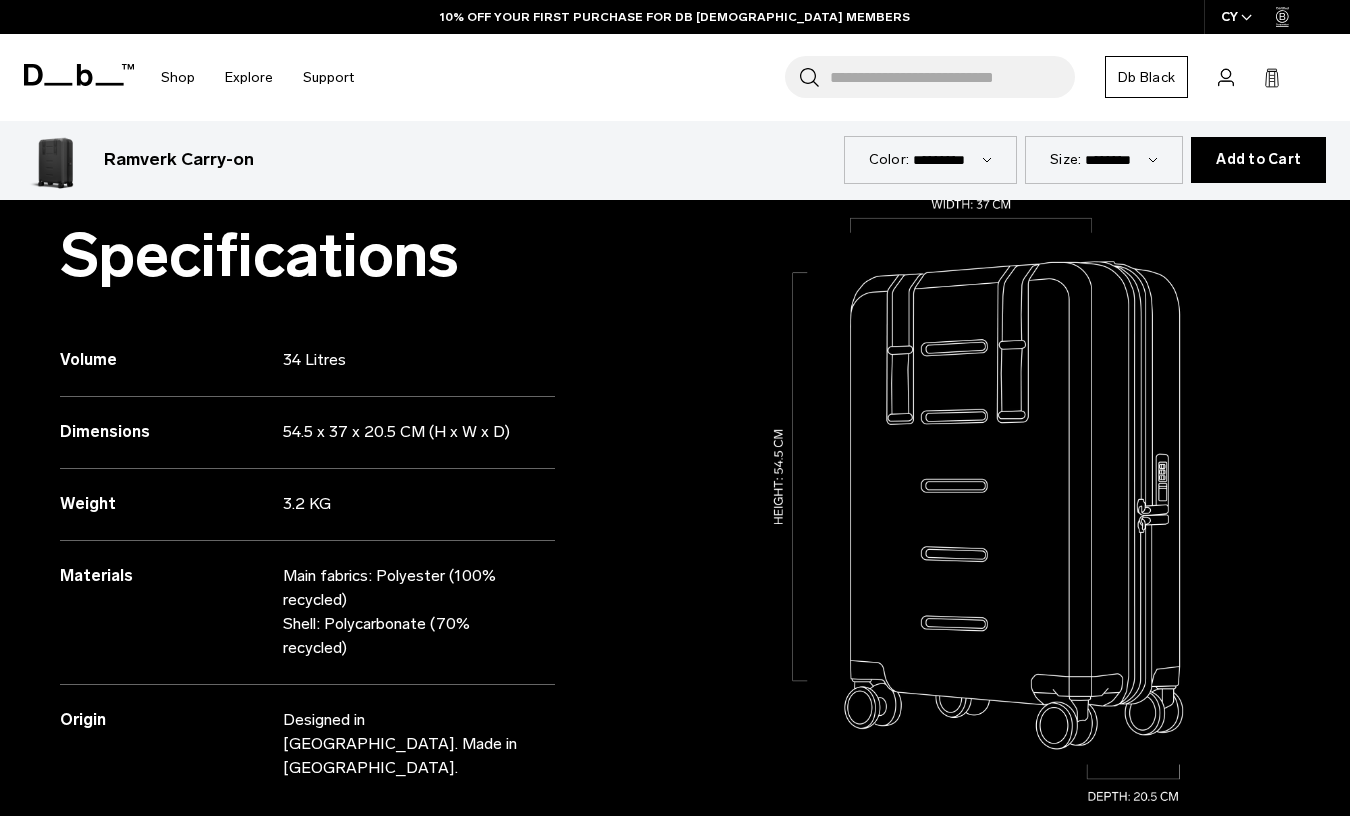 scroll, scrollTop: 828, scrollLeft: 0, axis: vertical 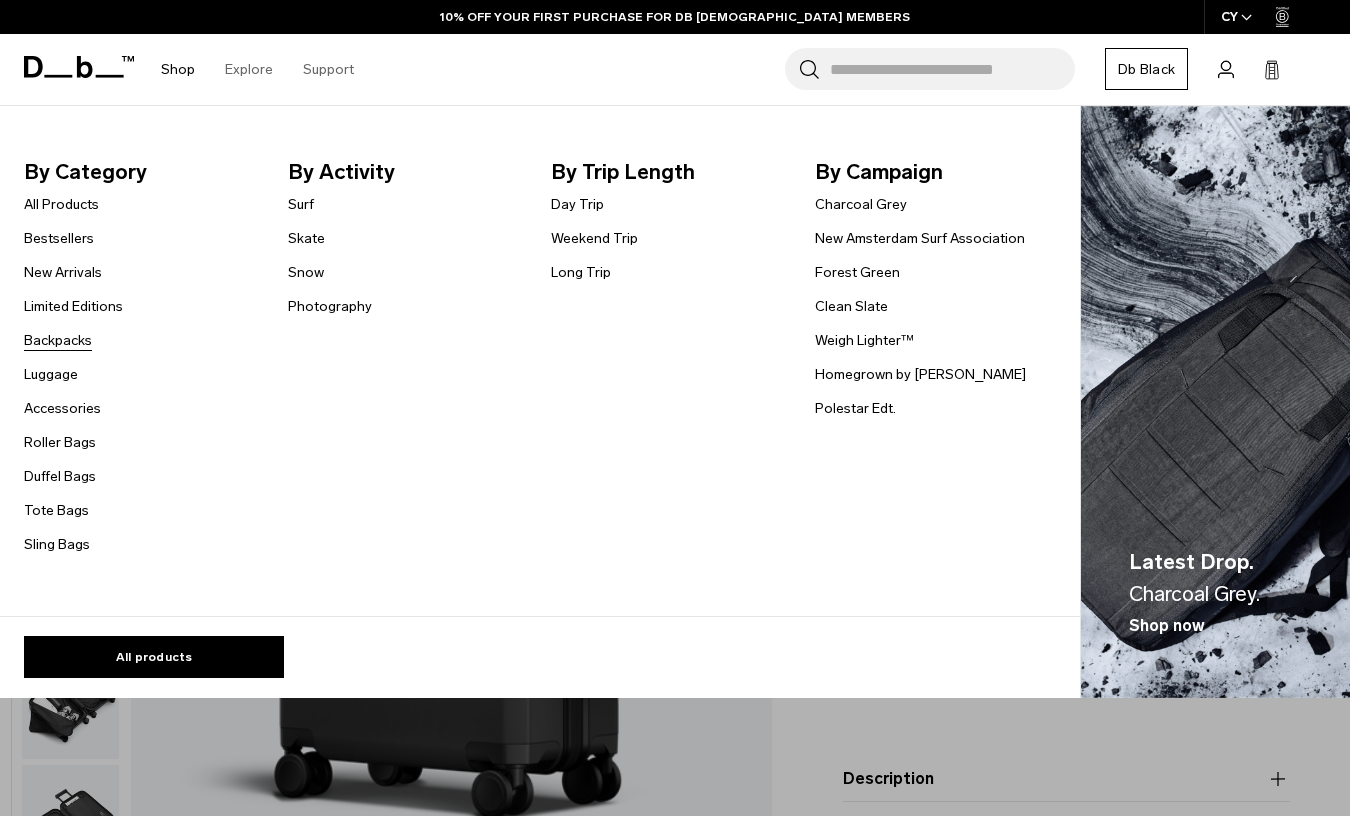 click on "Backpacks" at bounding box center (58, 340) 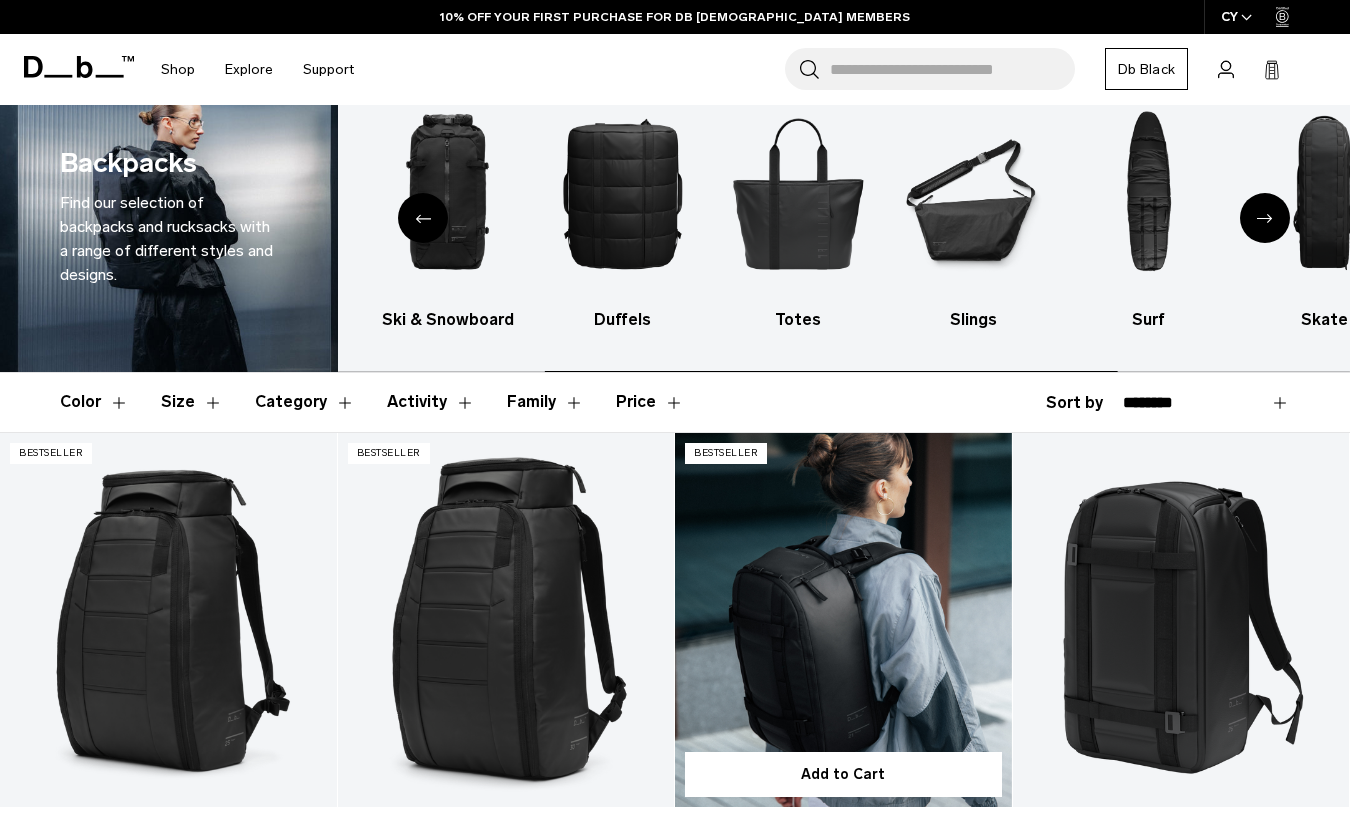 scroll, scrollTop: 47, scrollLeft: 0, axis: vertical 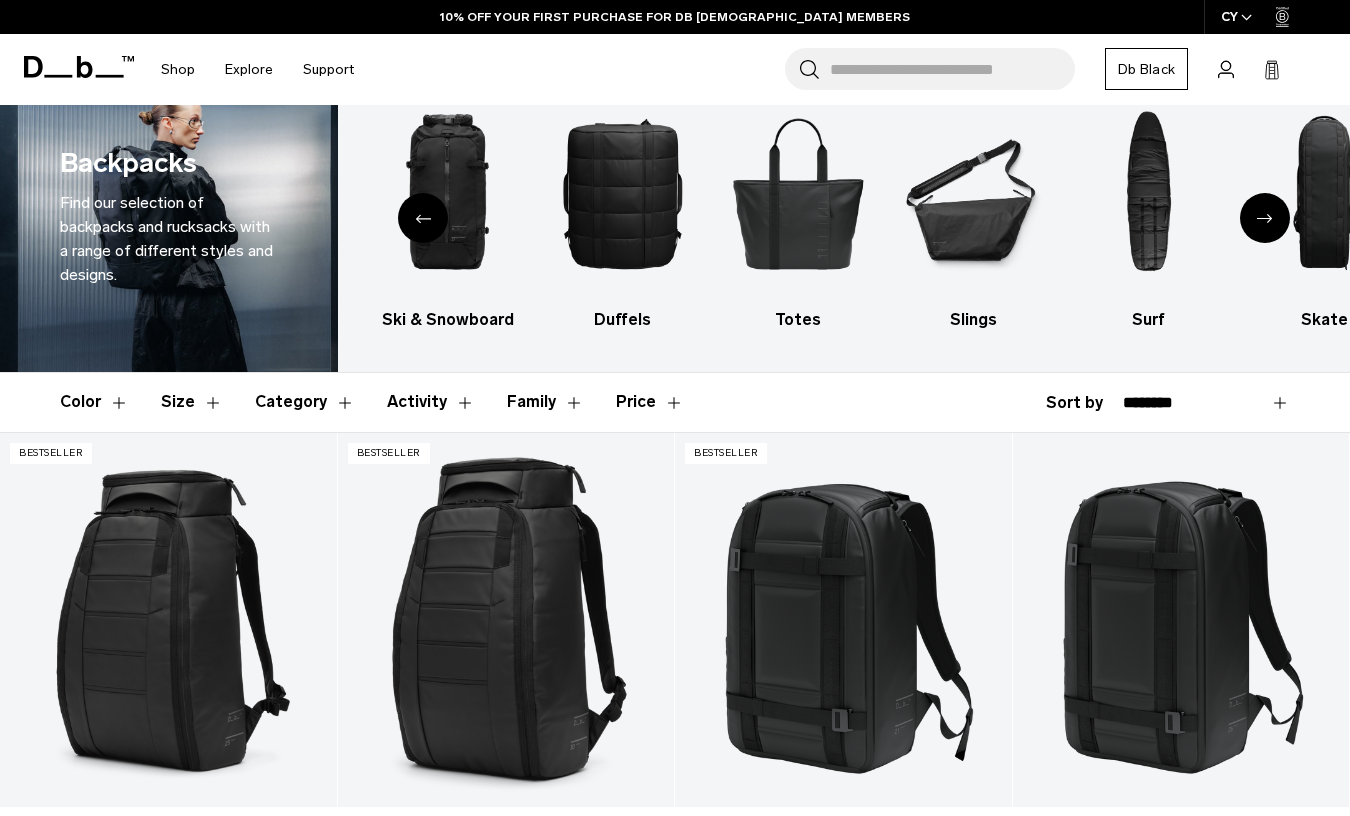click 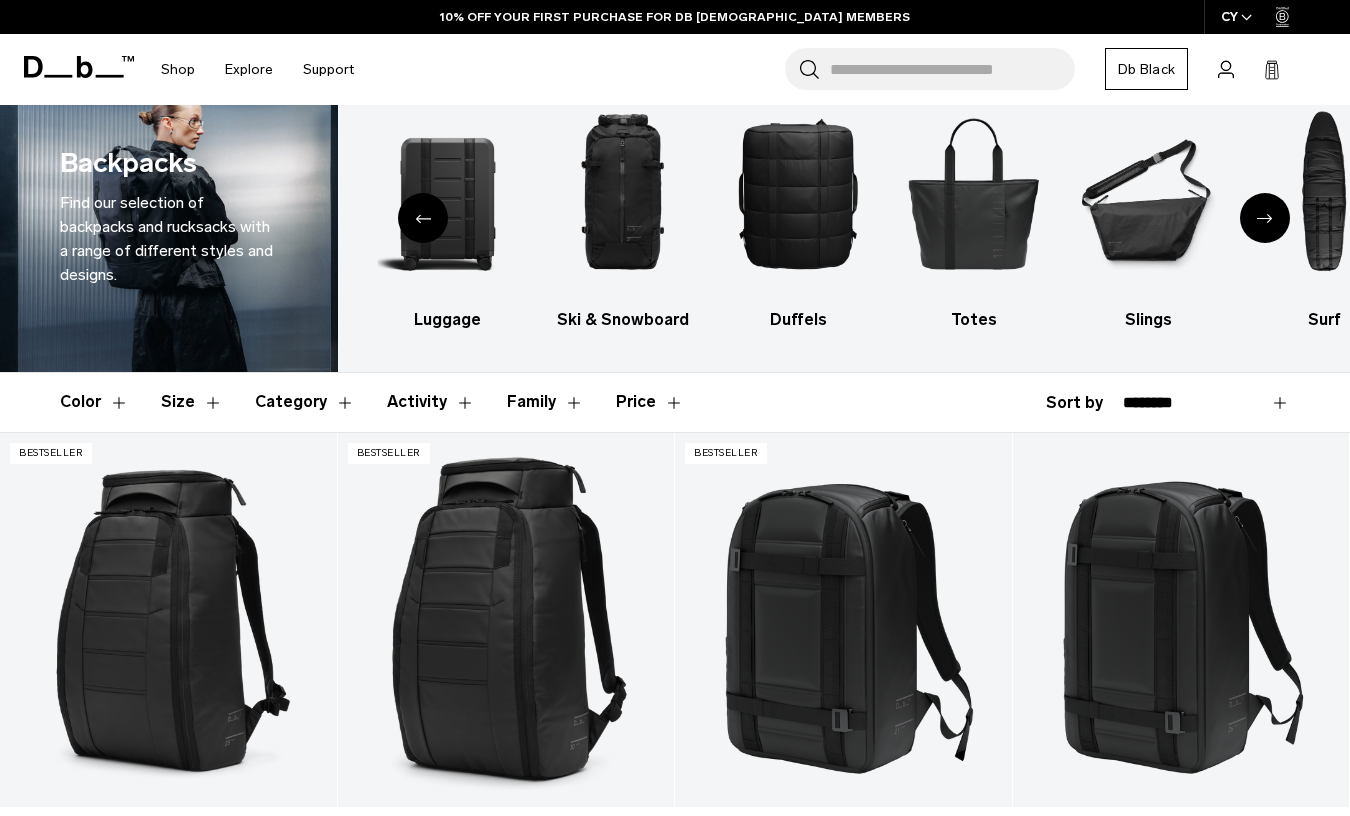 click 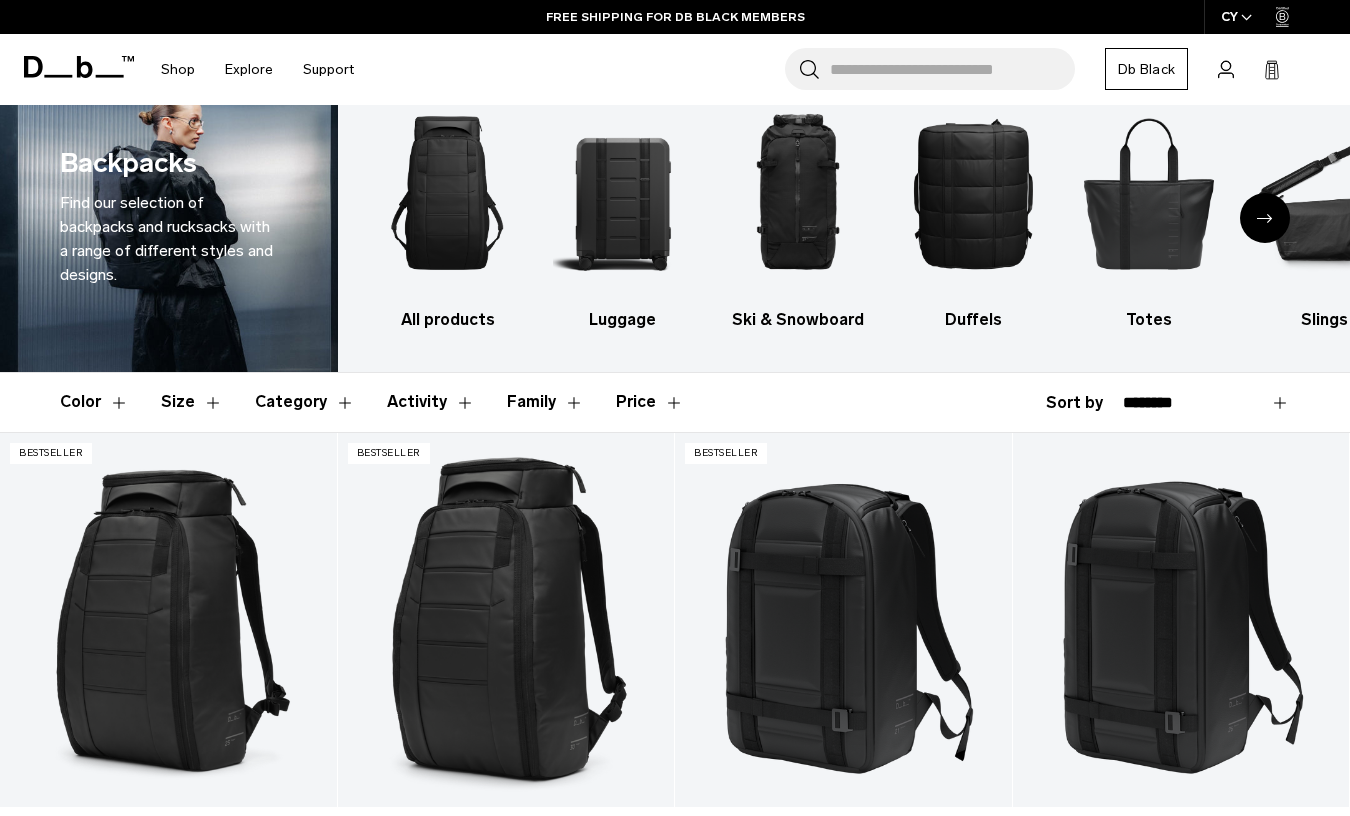 click at bounding box center (448, 193) 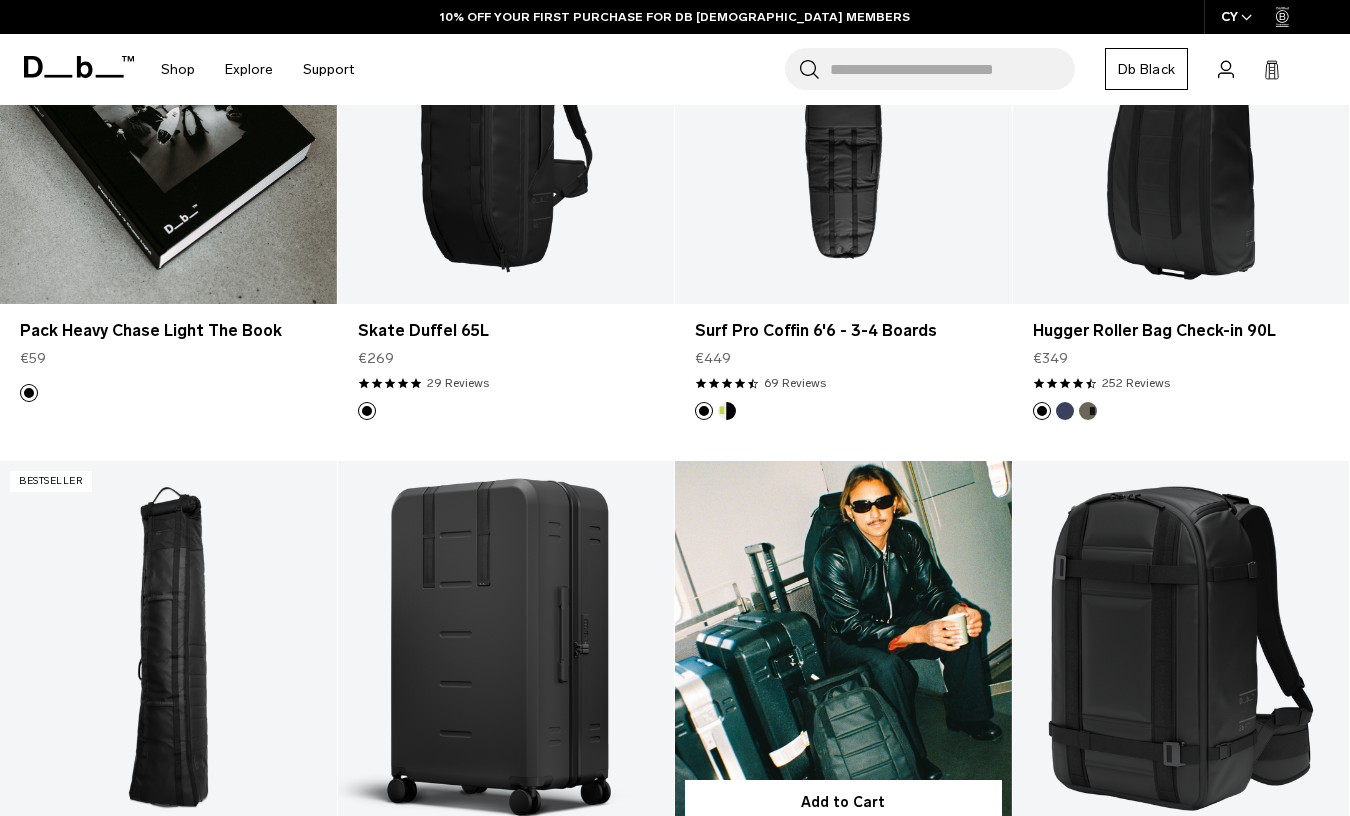 scroll, scrollTop: 1635, scrollLeft: 0, axis: vertical 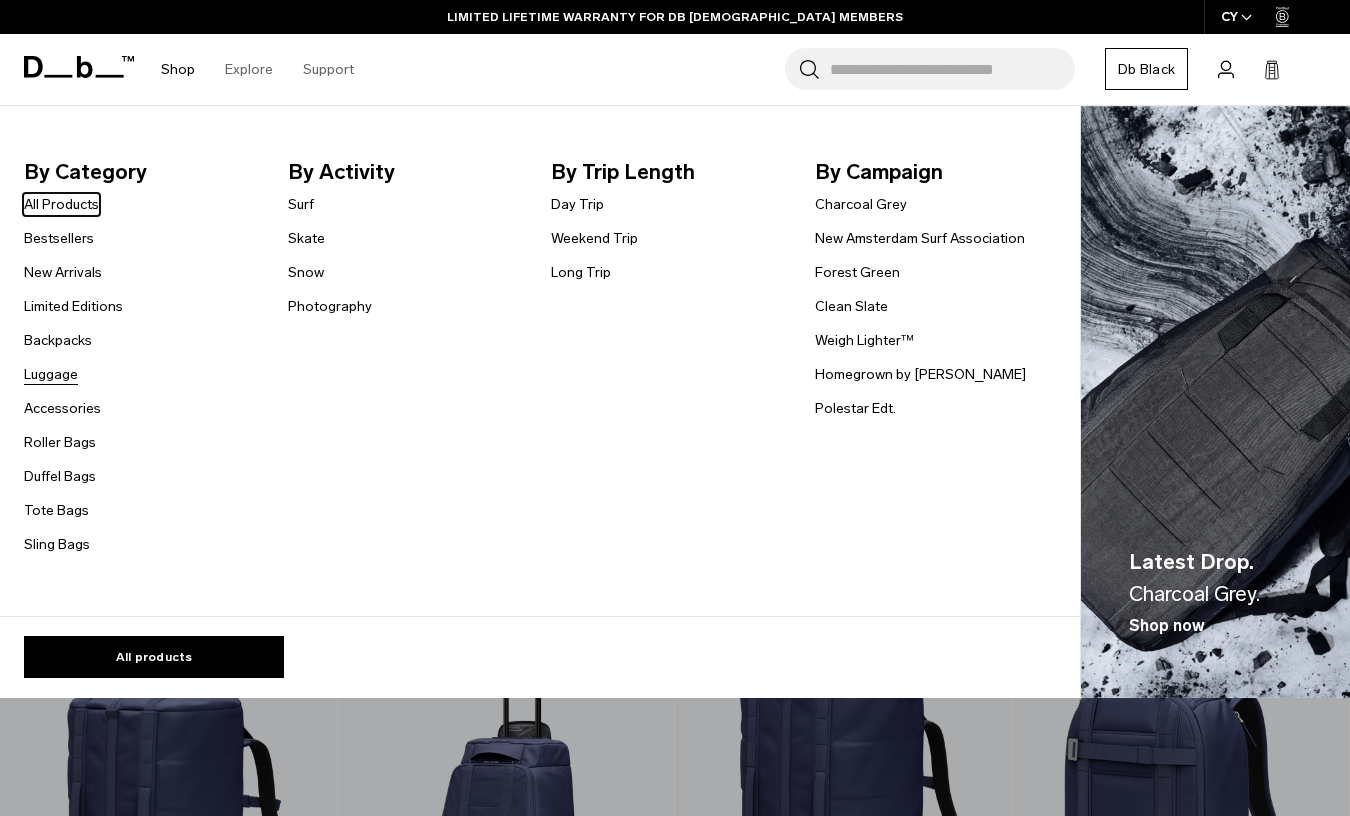 click on "Luggage" at bounding box center [51, 374] 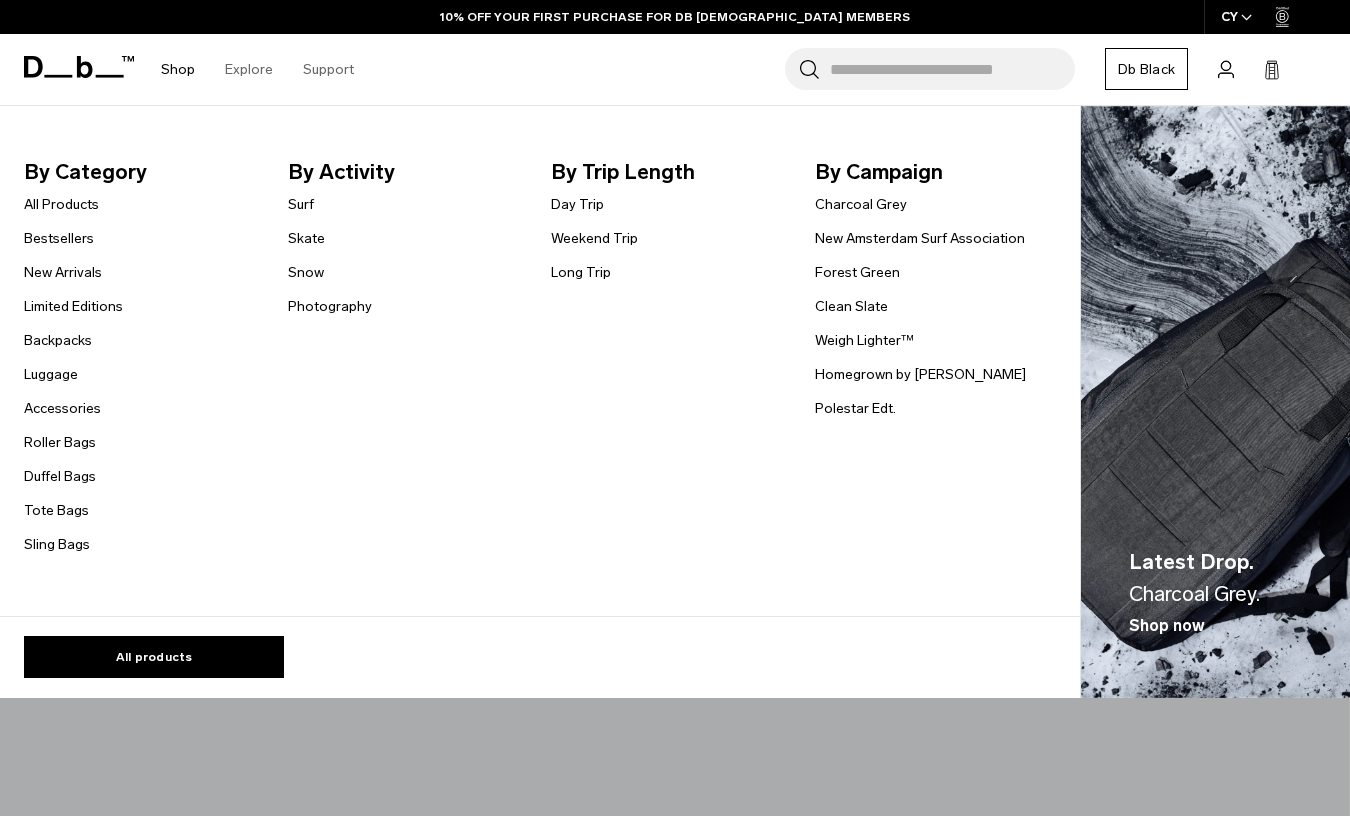 scroll, scrollTop: 0, scrollLeft: 0, axis: both 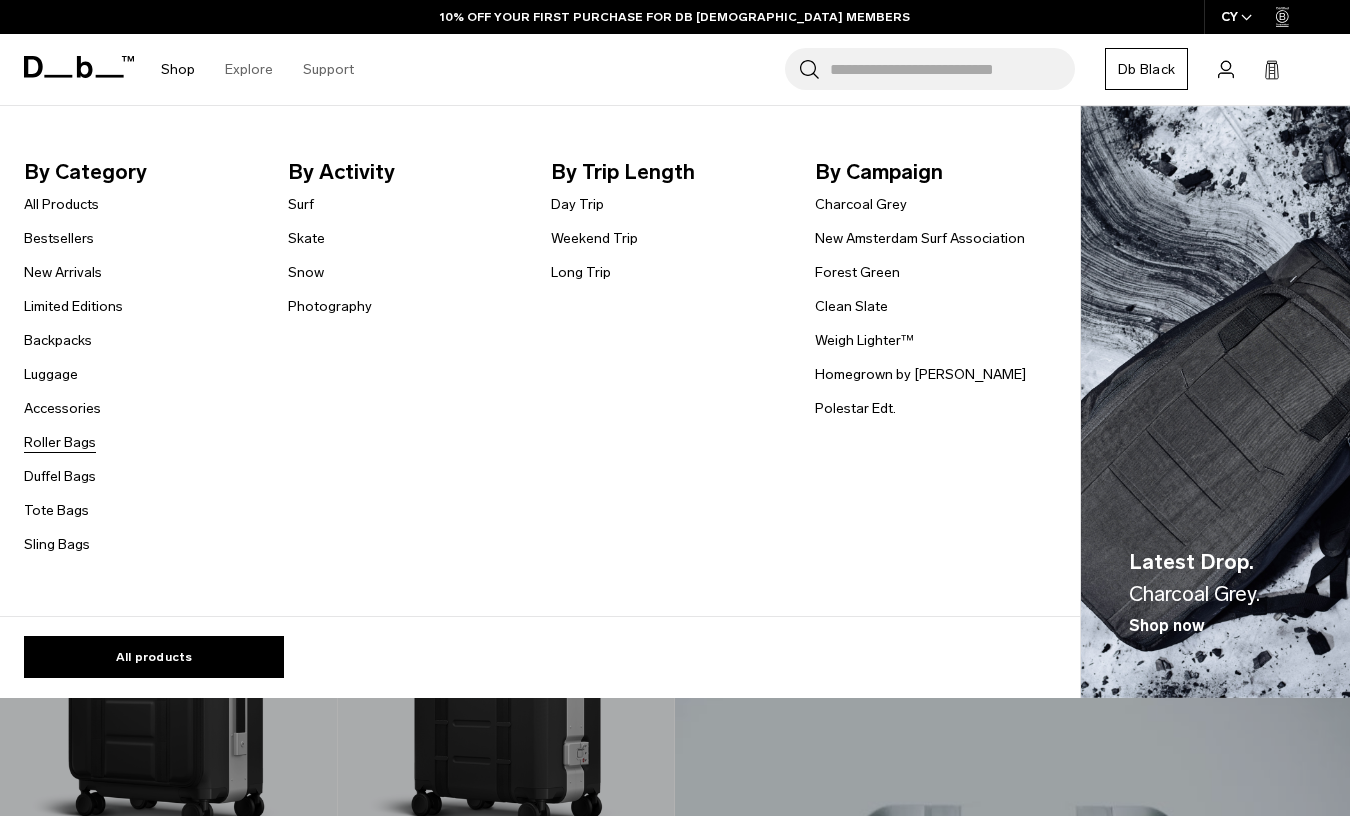 click on "Roller Bags" at bounding box center [60, 442] 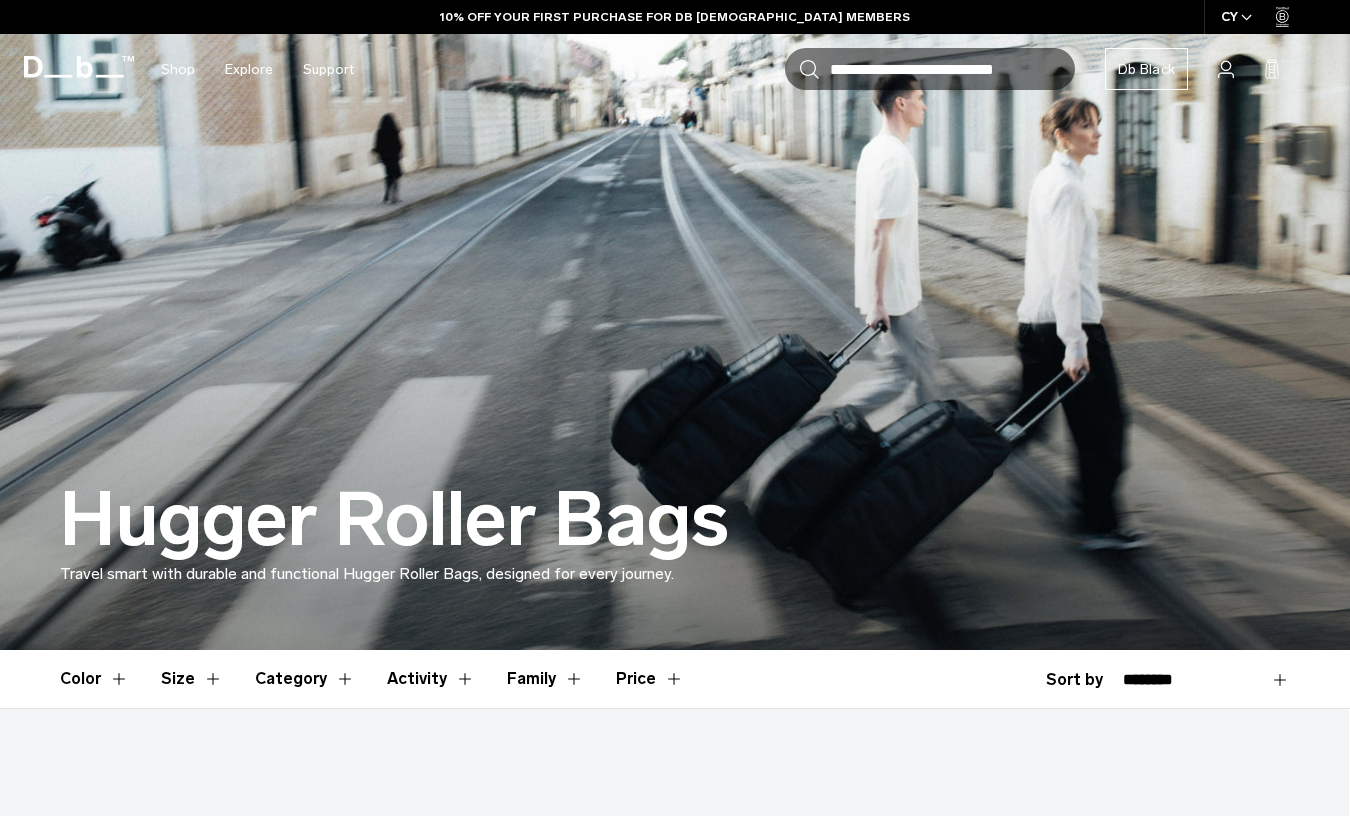 scroll, scrollTop: 515, scrollLeft: 0, axis: vertical 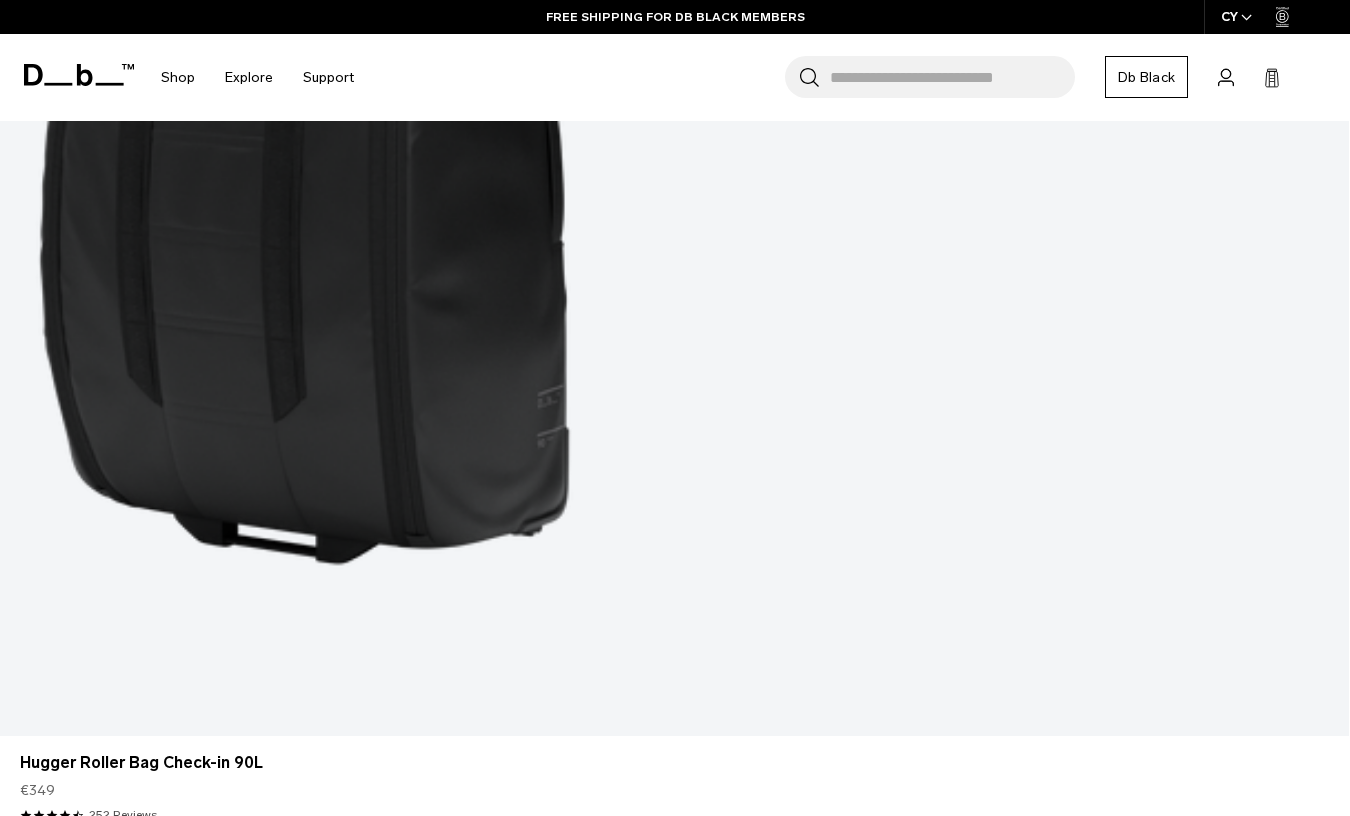 click on "Hugger Roller Bag Carry-on 40L" at bounding box center [674, 14010] 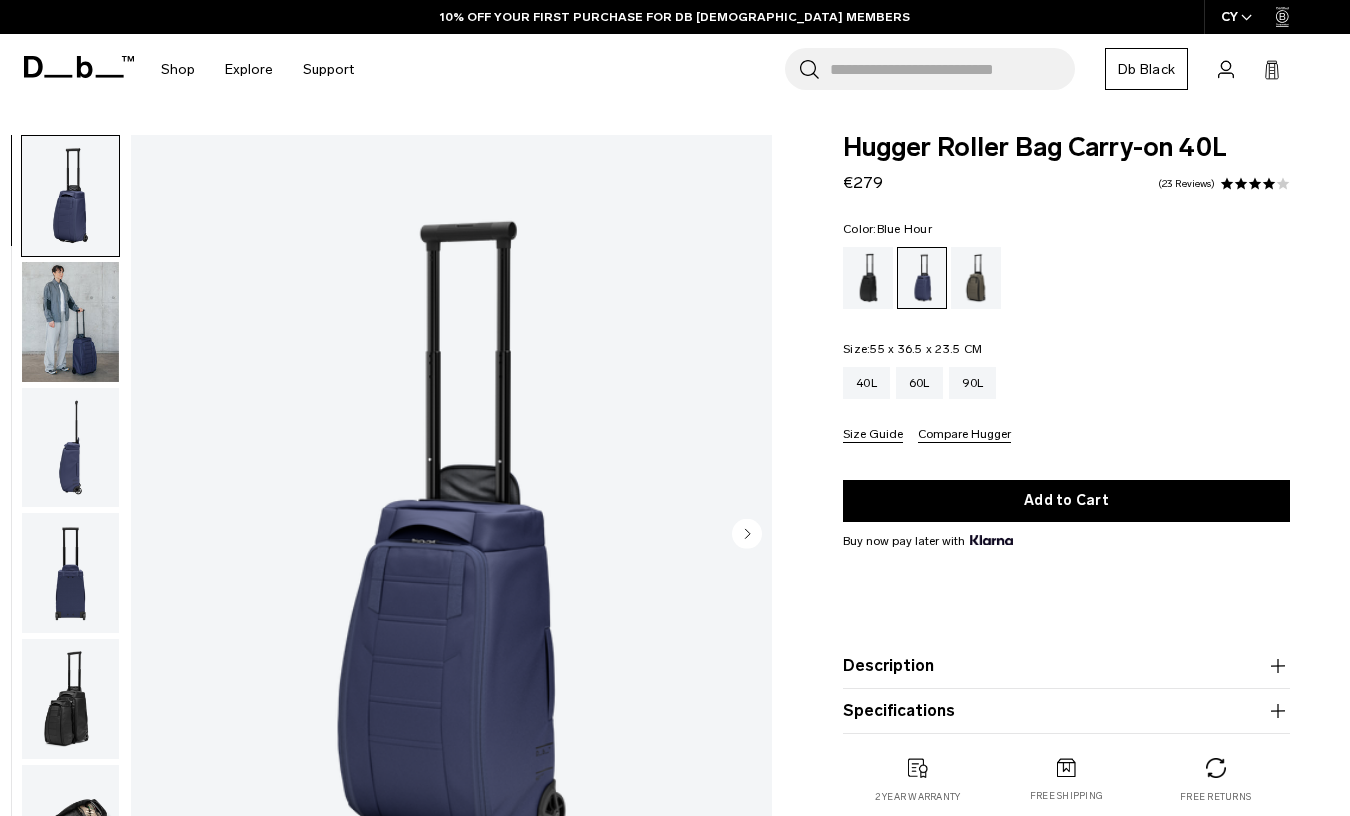 scroll, scrollTop: 0, scrollLeft: 0, axis: both 